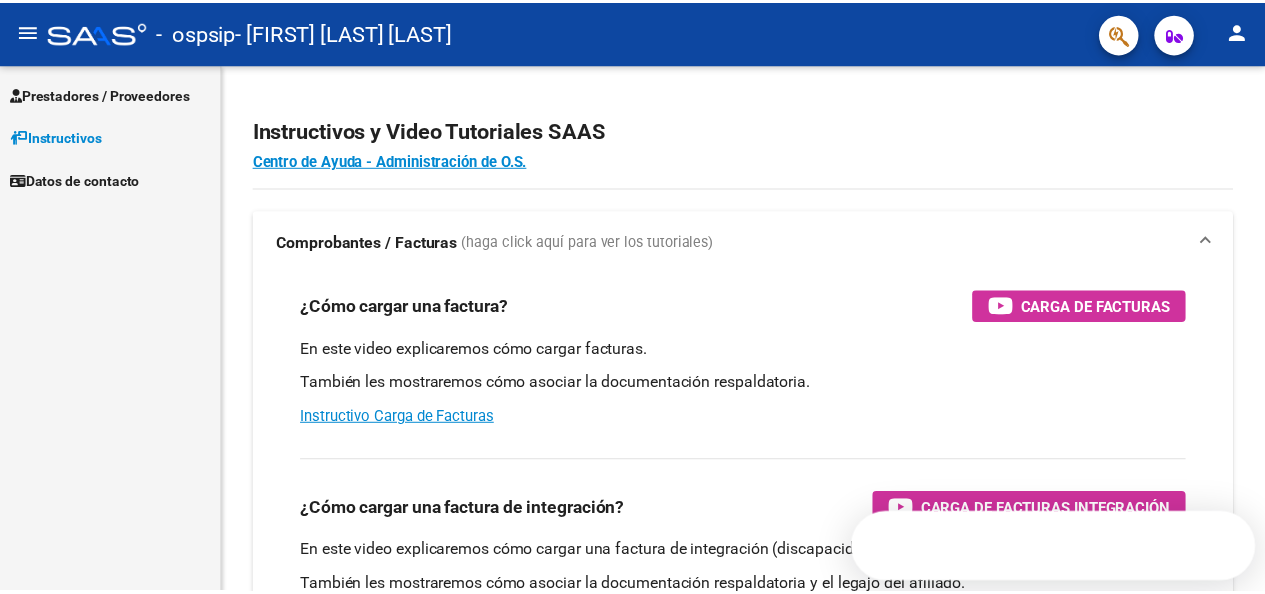 scroll, scrollTop: 0, scrollLeft: 0, axis: both 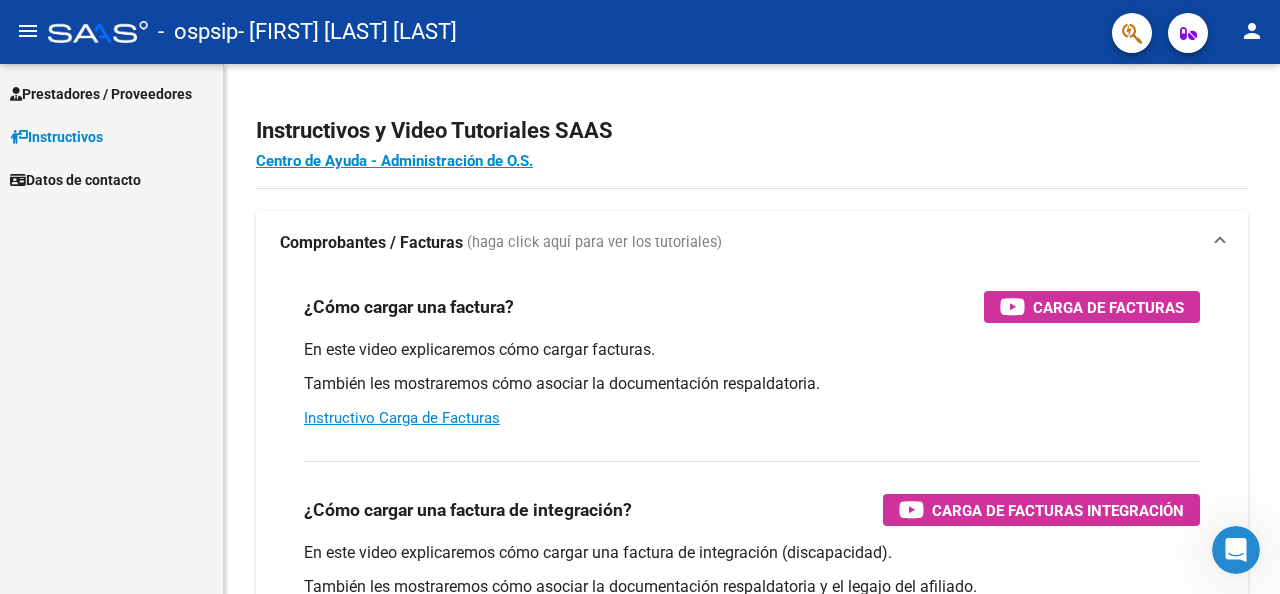 click 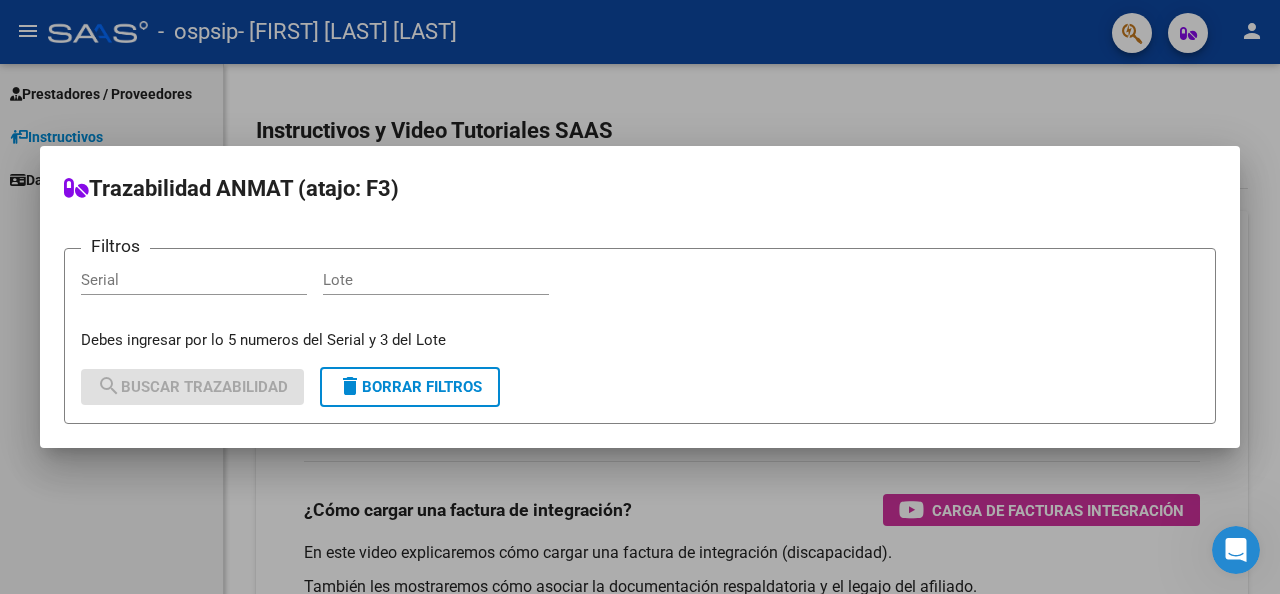 click at bounding box center (640, 297) 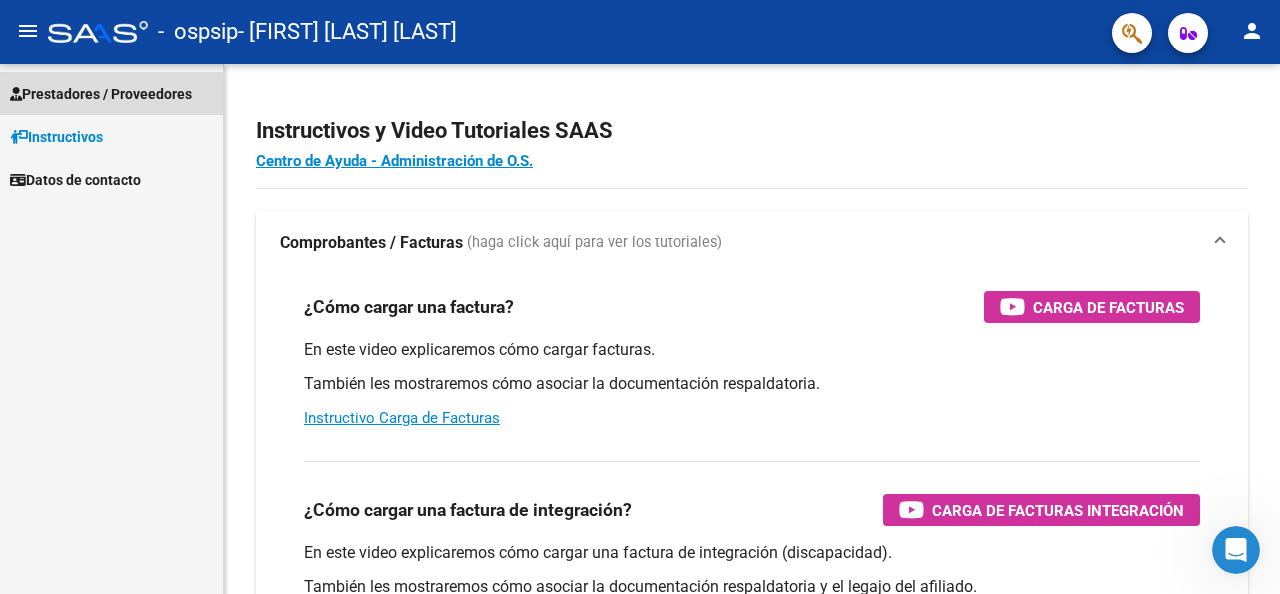 click on "Prestadores / Proveedores" at bounding box center [101, 94] 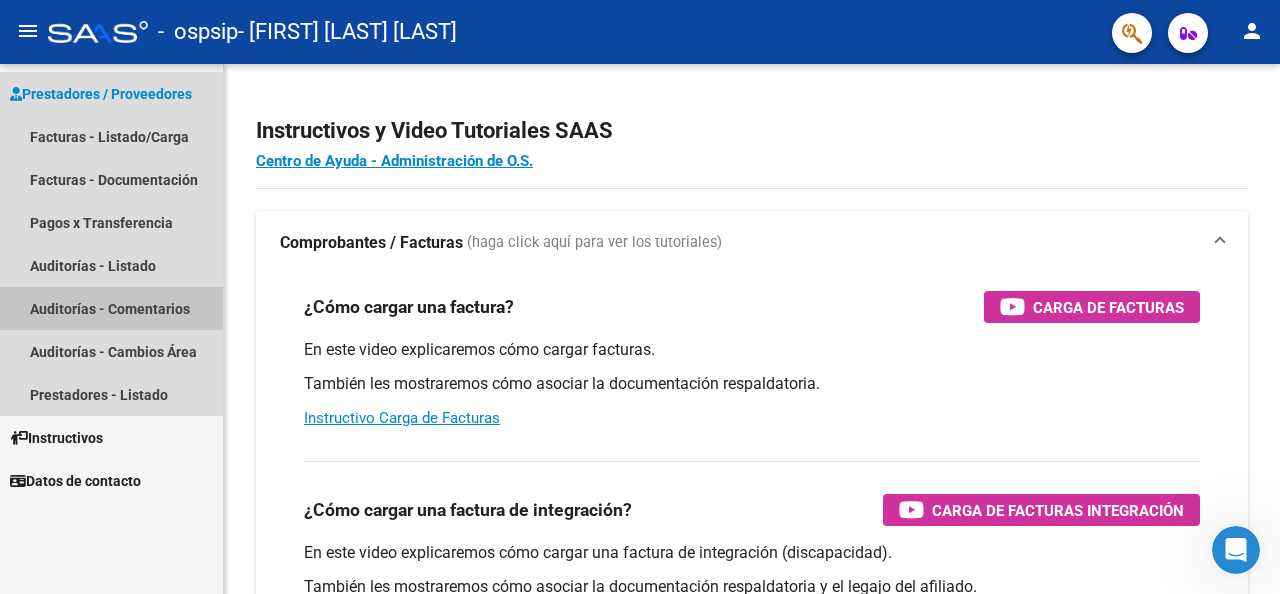 click on "Auditorías - Comentarios" at bounding box center [111, 308] 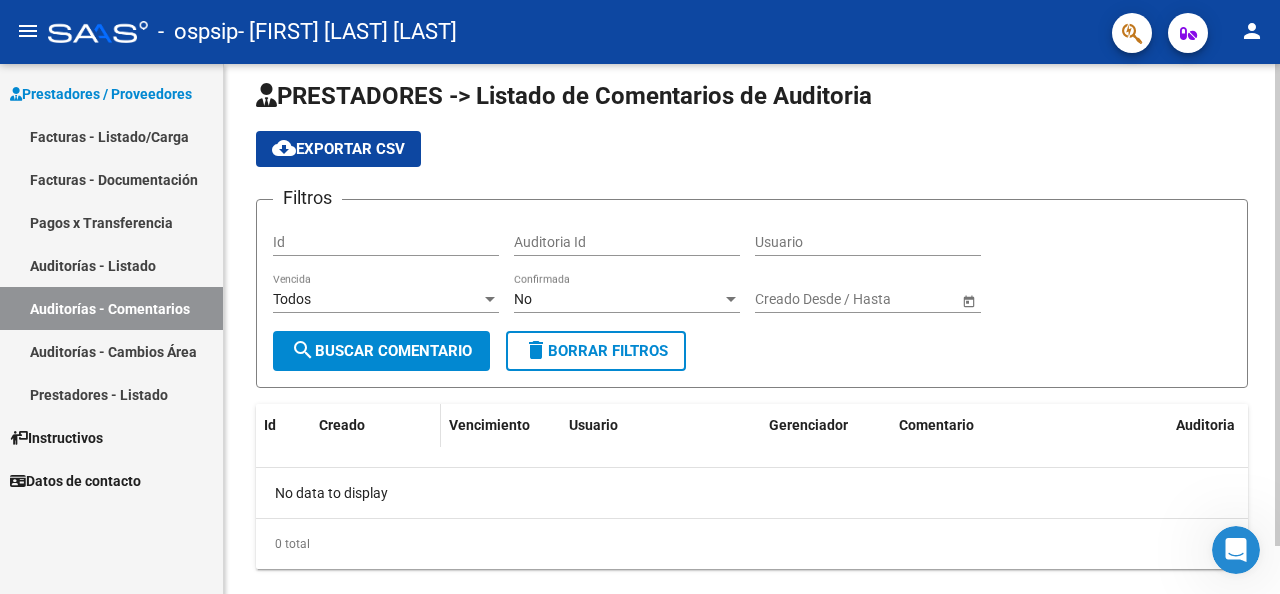scroll, scrollTop: 0, scrollLeft: 0, axis: both 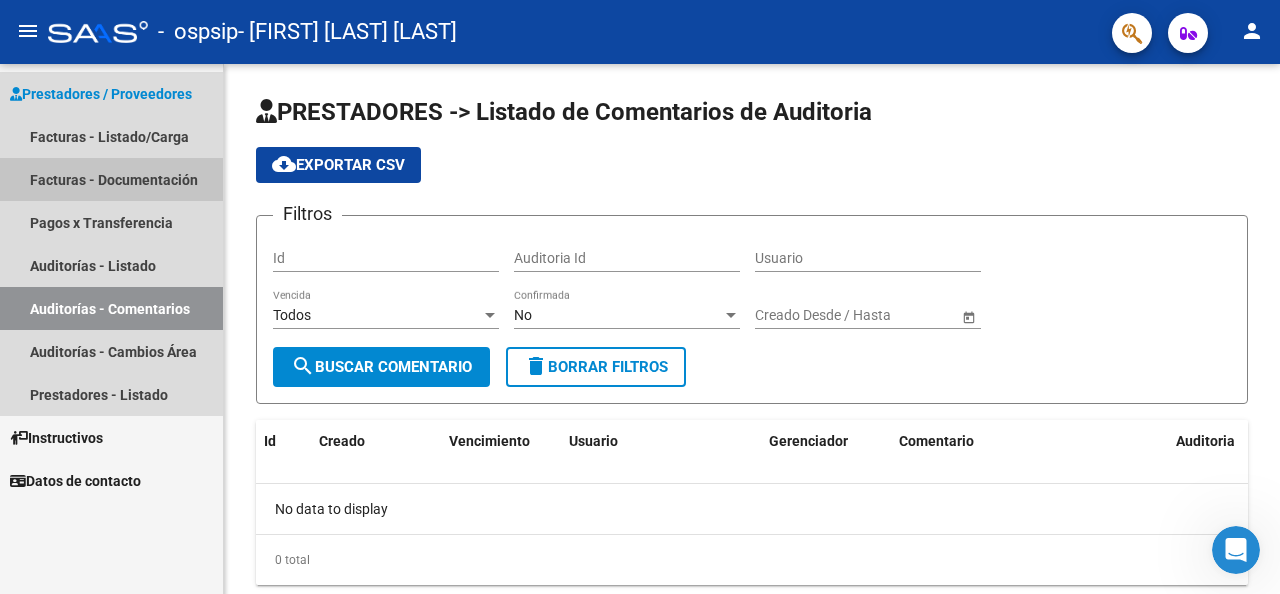 click on "Facturas - Documentación" at bounding box center (111, 179) 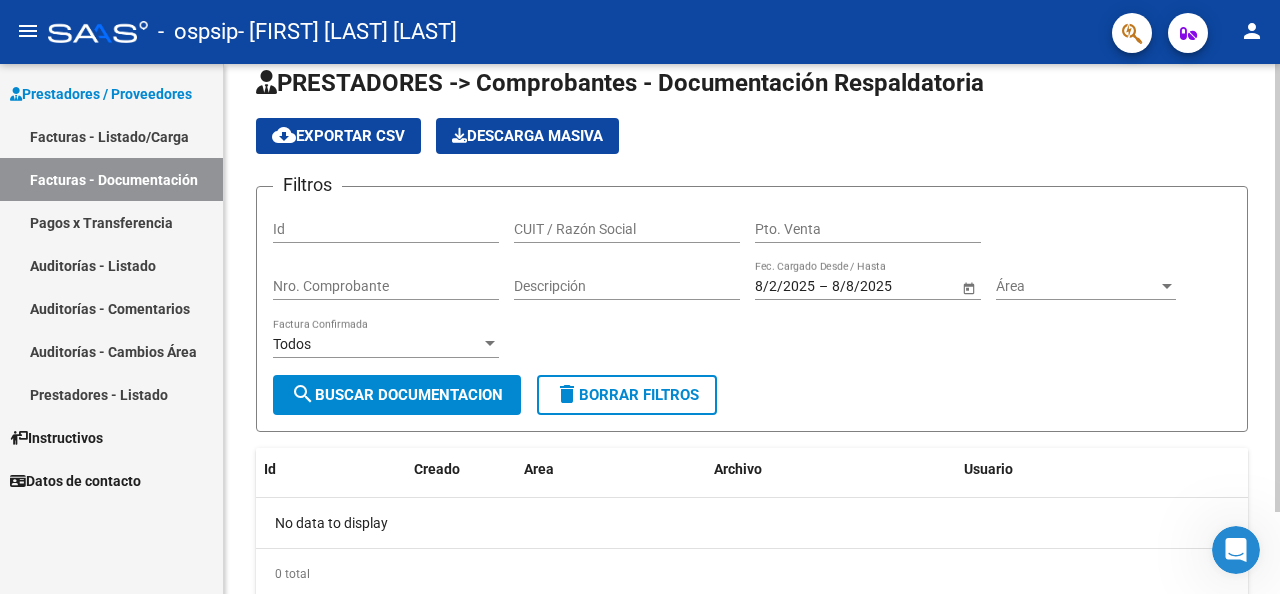 scroll, scrollTop: 0, scrollLeft: 0, axis: both 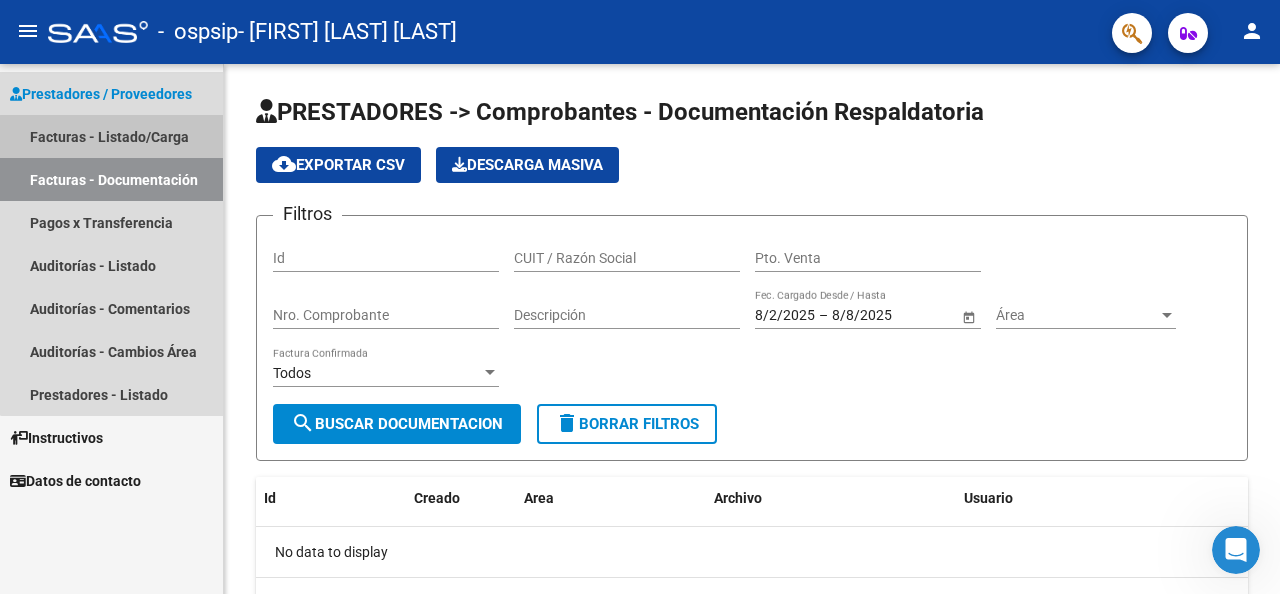 click on "Facturas - Listado/Carga" at bounding box center (111, 136) 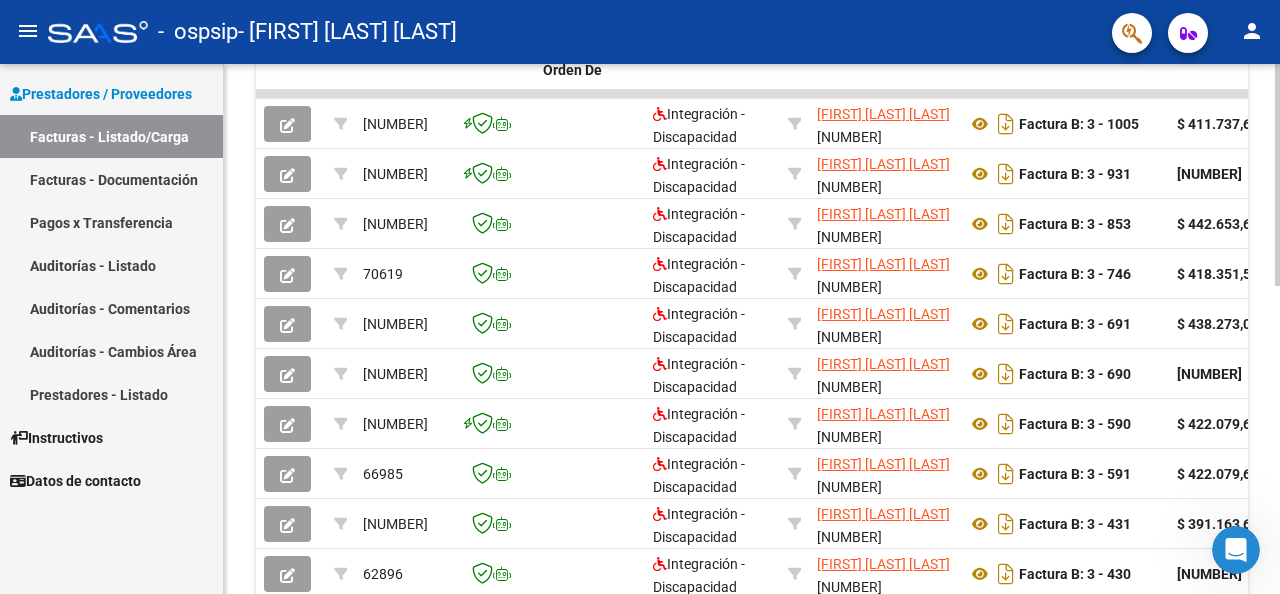 scroll, scrollTop: 700, scrollLeft: 0, axis: vertical 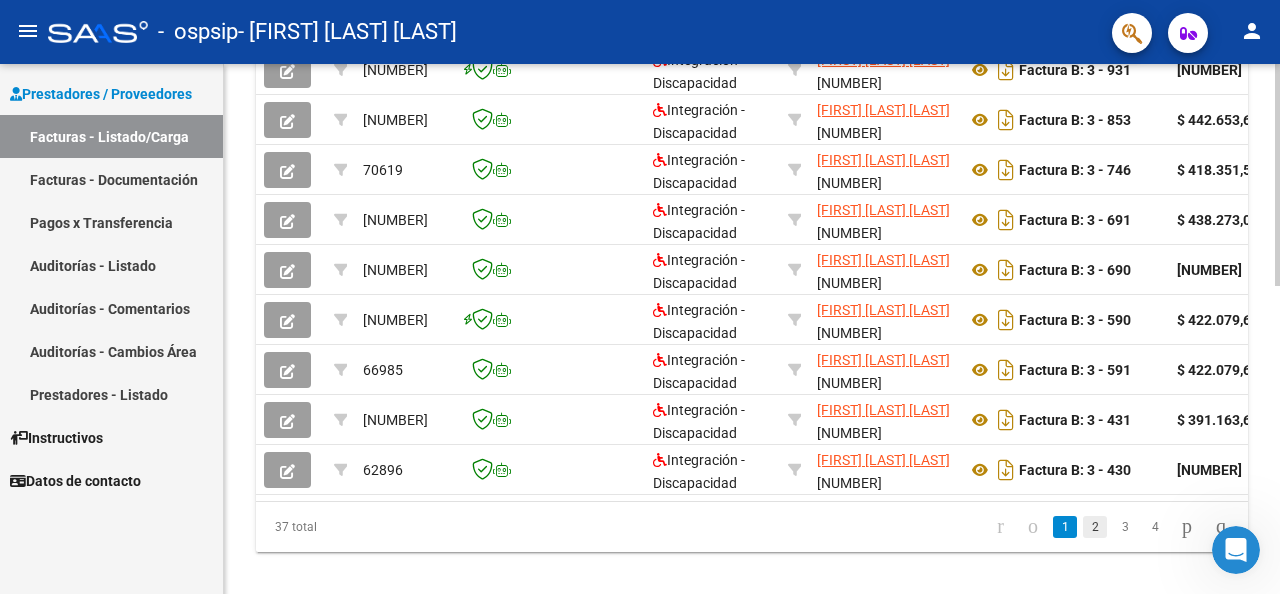 click on "2" 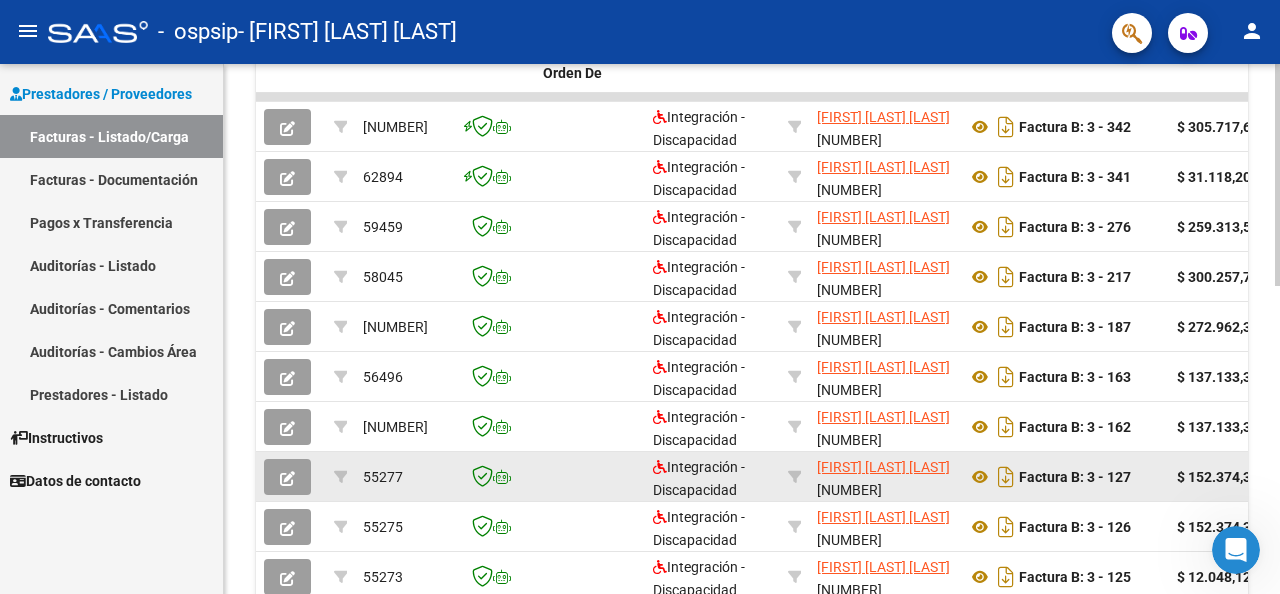 scroll, scrollTop: 700, scrollLeft: 0, axis: vertical 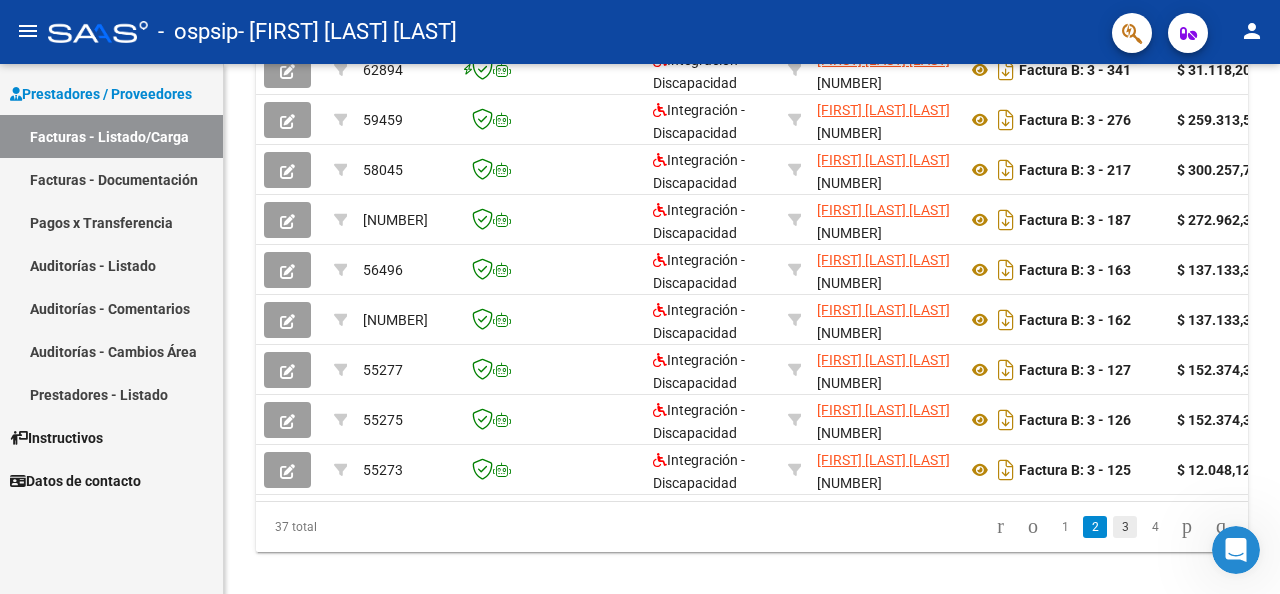 click on "3" 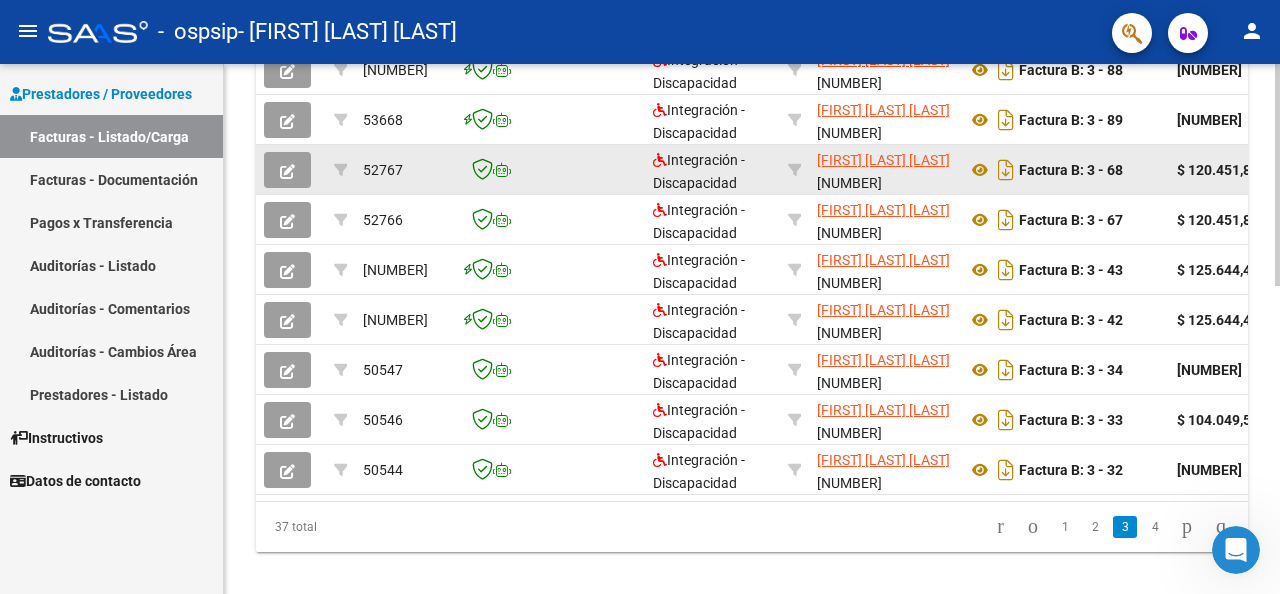 scroll, scrollTop: 736, scrollLeft: 0, axis: vertical 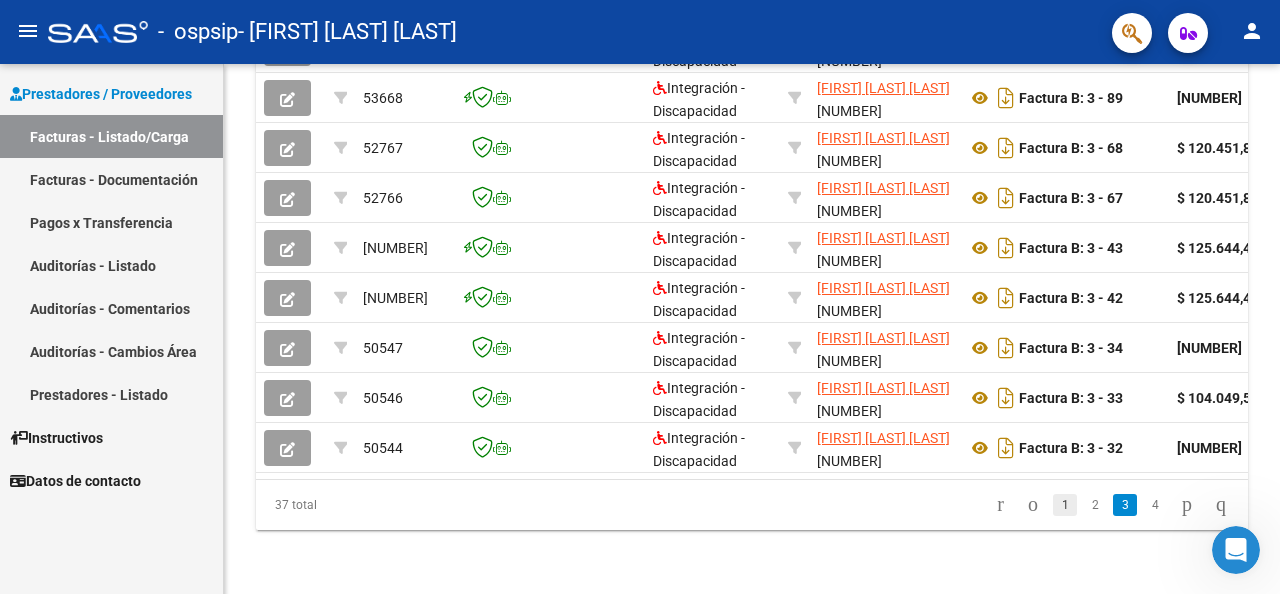 click on "1" 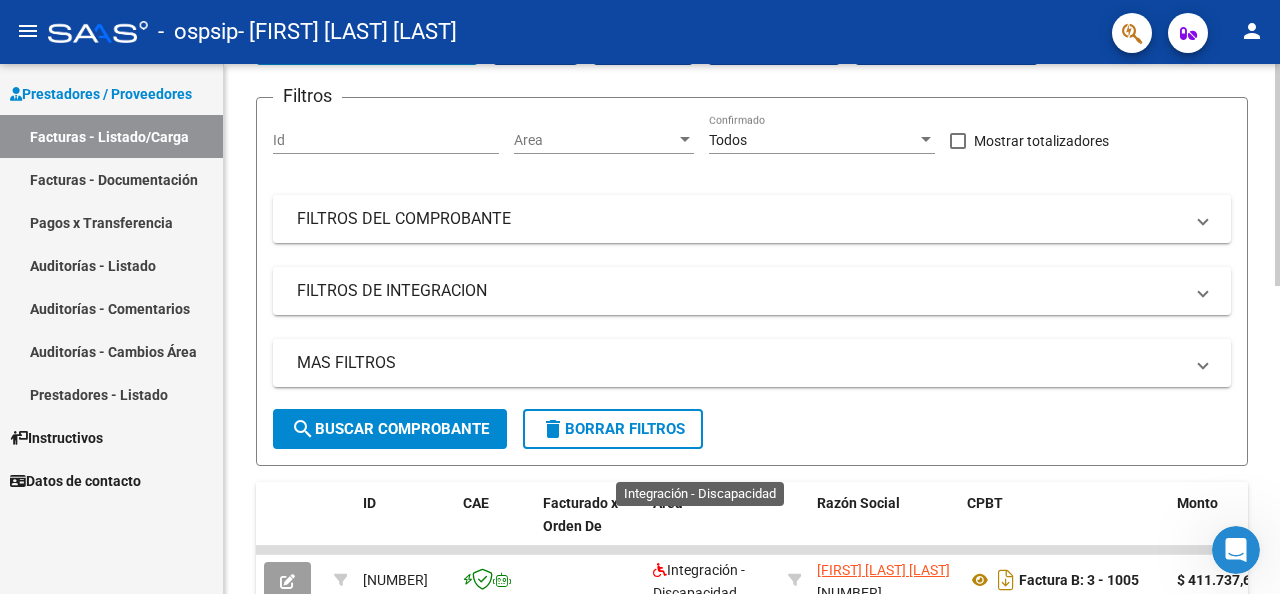 scroll, scrollTop: 136, scrollLeft: 0, axis: vertical 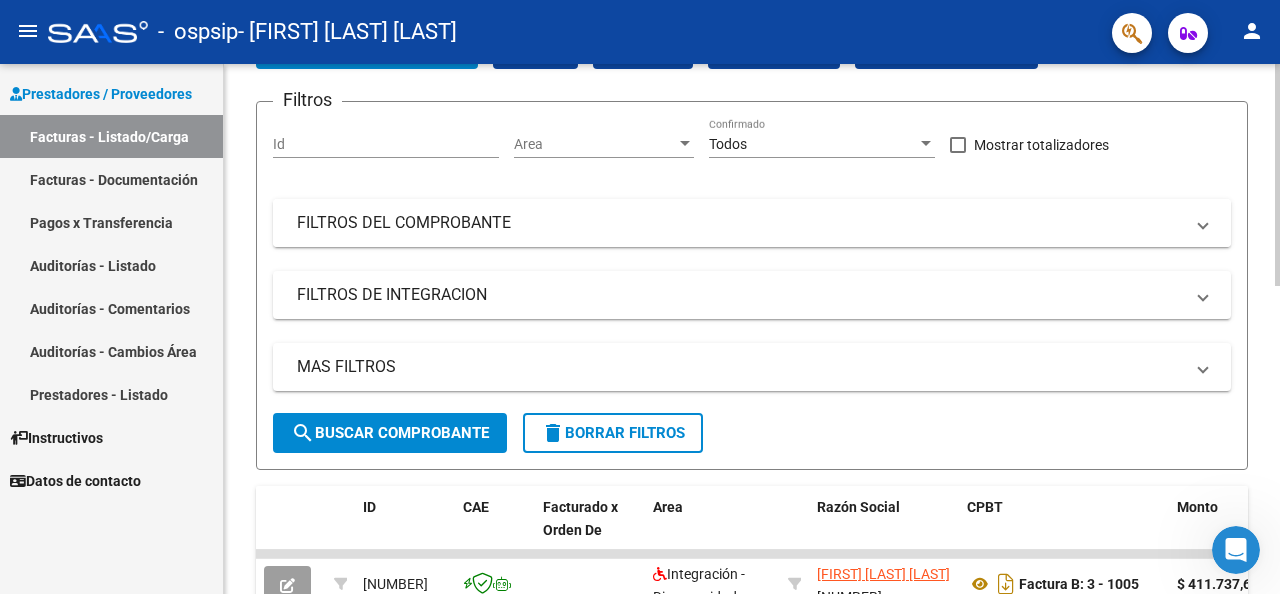 click at bounding box center [1203, 223] 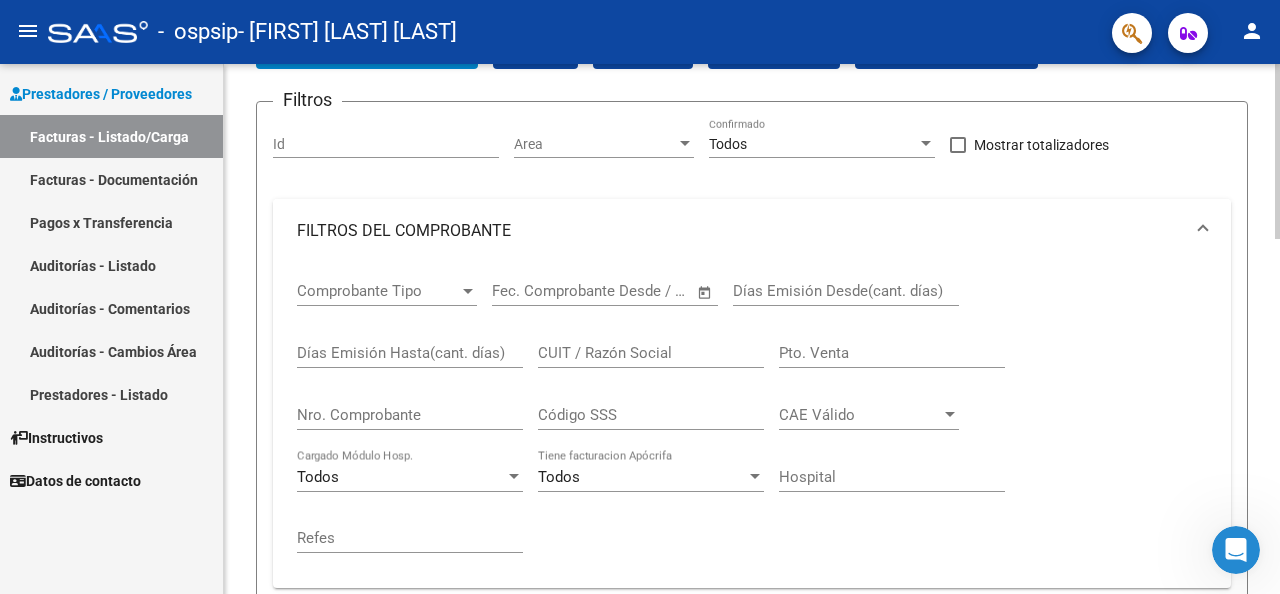 click at bounding box center [1203, 231] 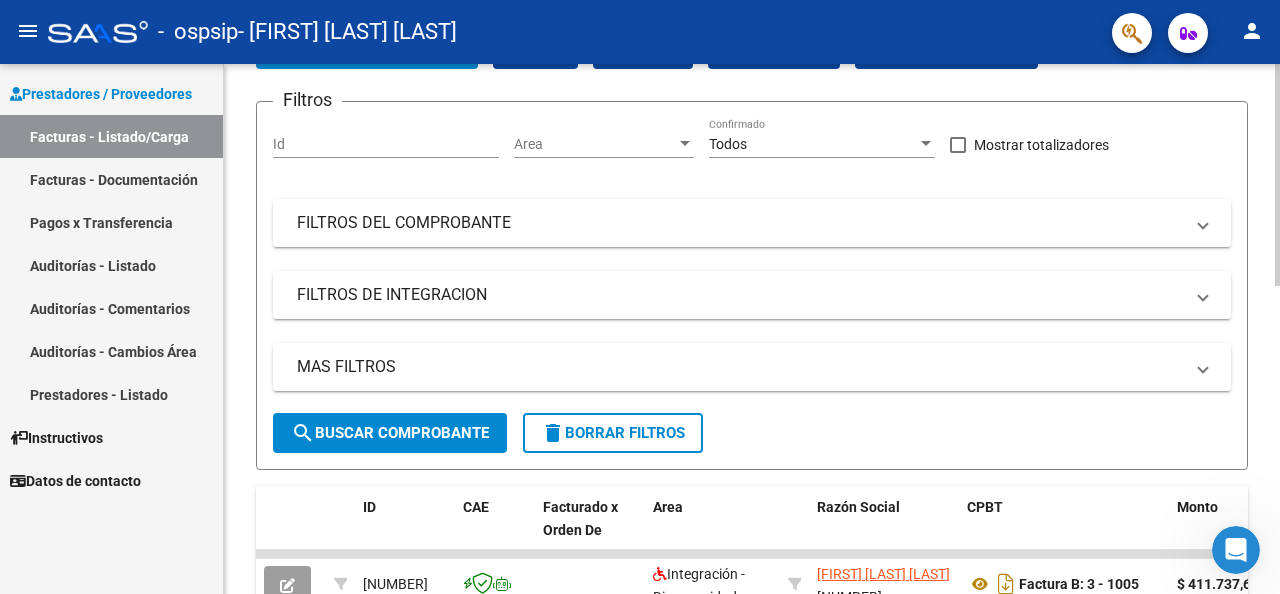scroll, scrollTop: 236, scrollLeft: 0, axis: vertical 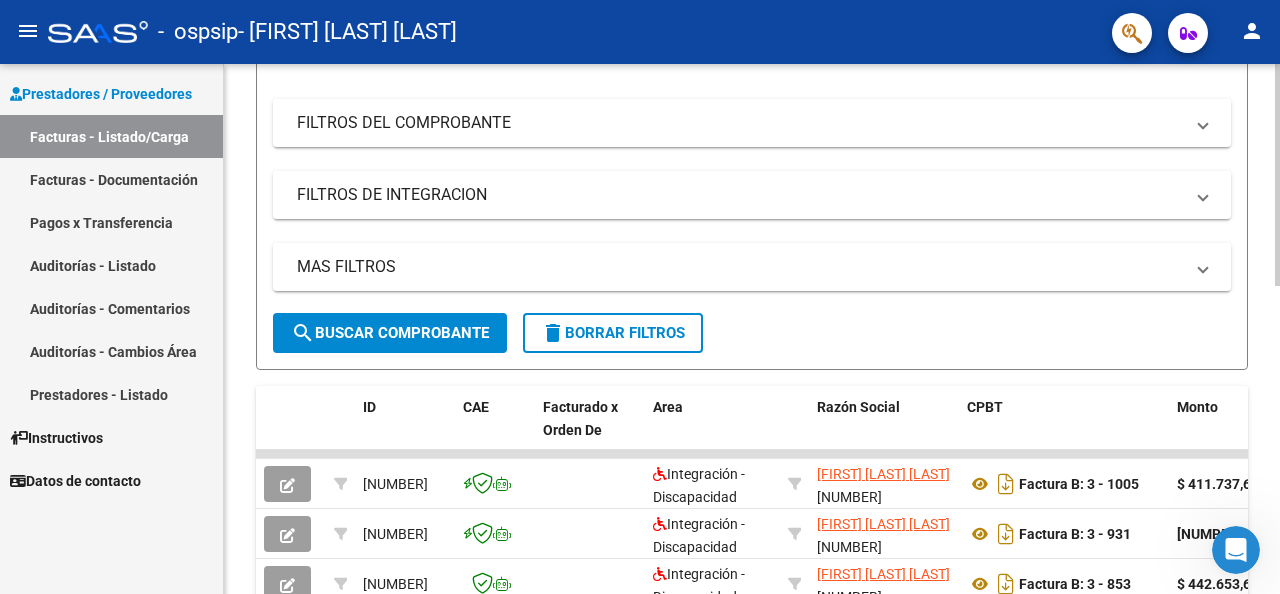 click on "search  Buscar Comprobante" 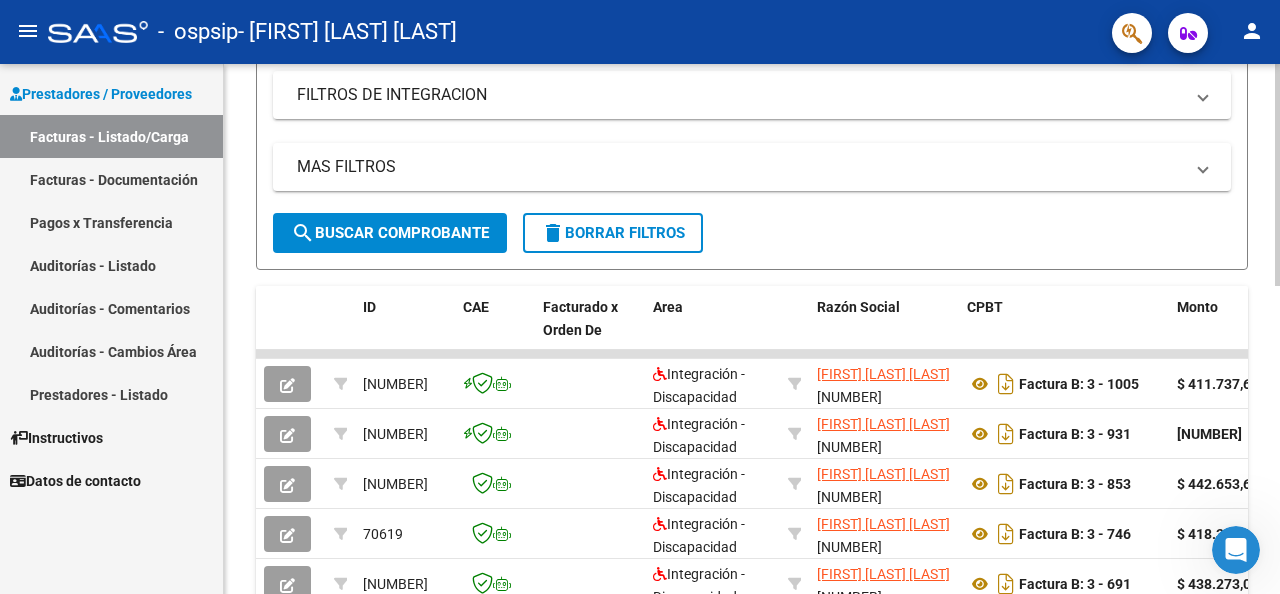 scroll, scrollTop: 236, scrollLeft: 0, axis: vertical 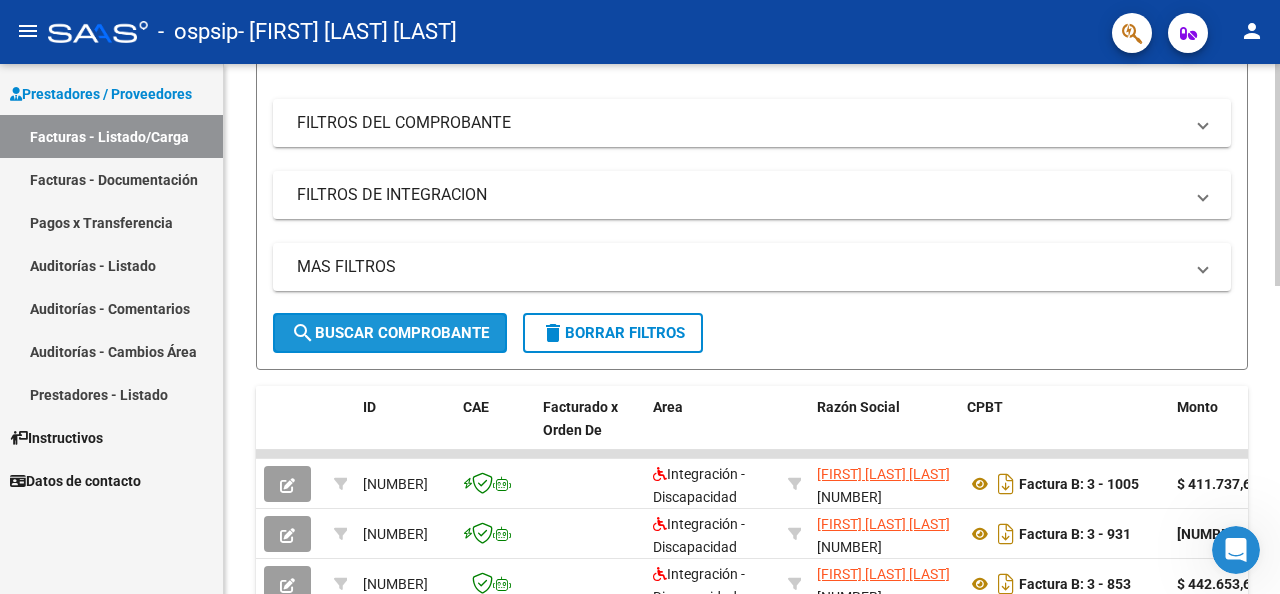 click on "search  Buscar Comprobante" 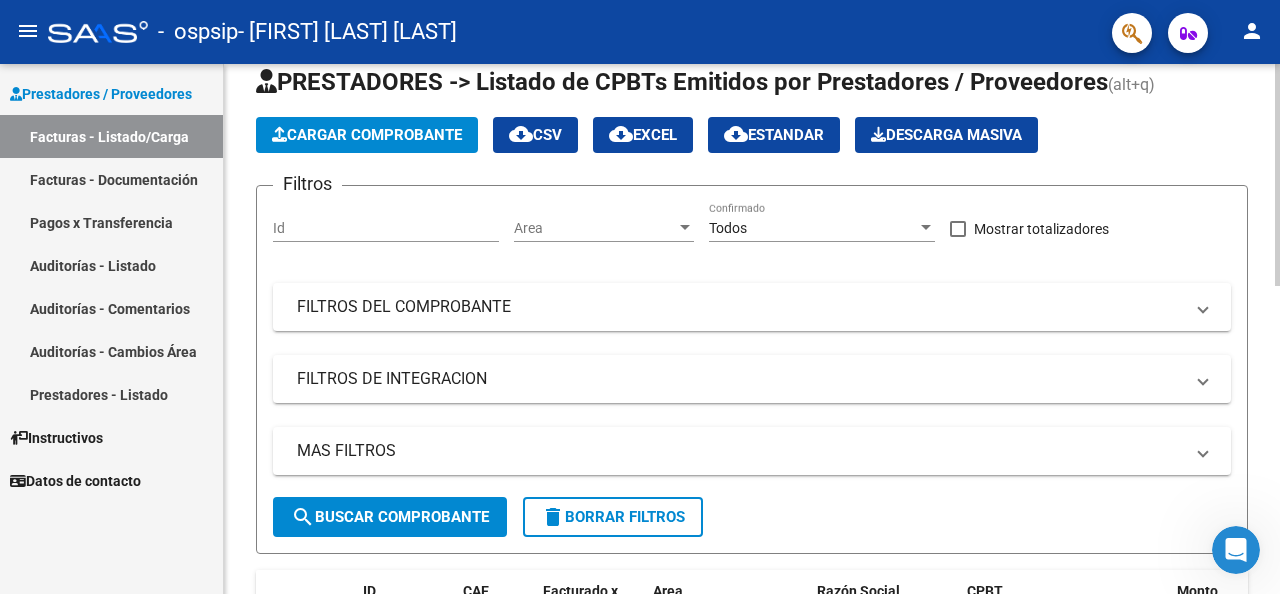 scroll, scrollTop: 36, scrollLeft: 0, axis: vertical 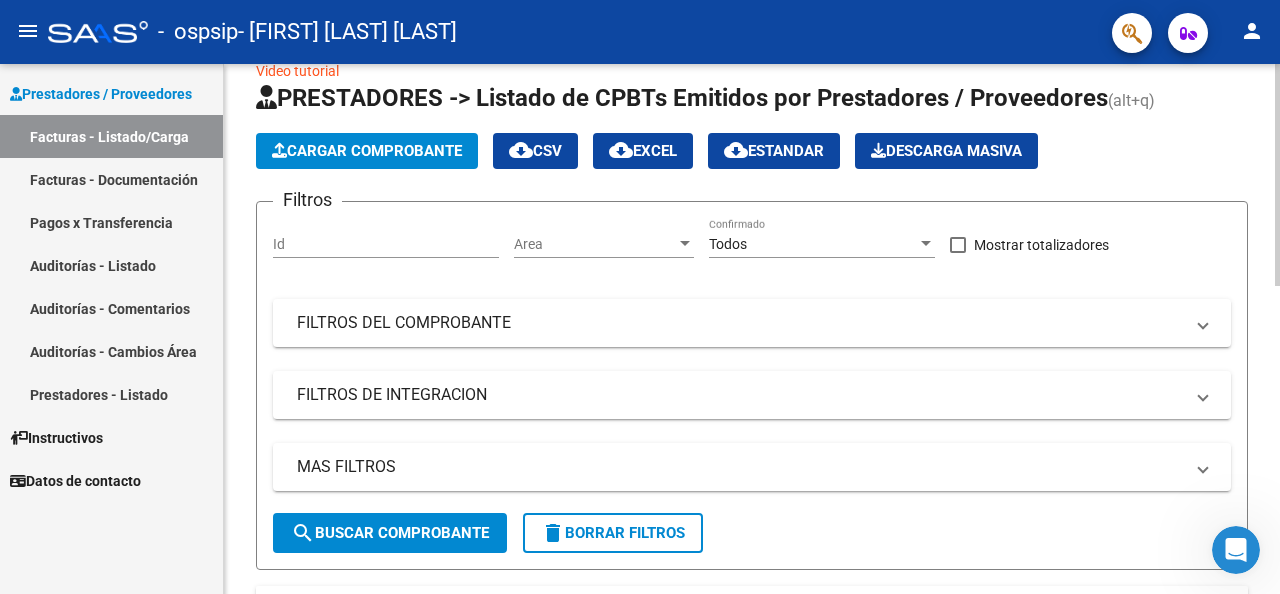 click at bounding box center [926, 244] 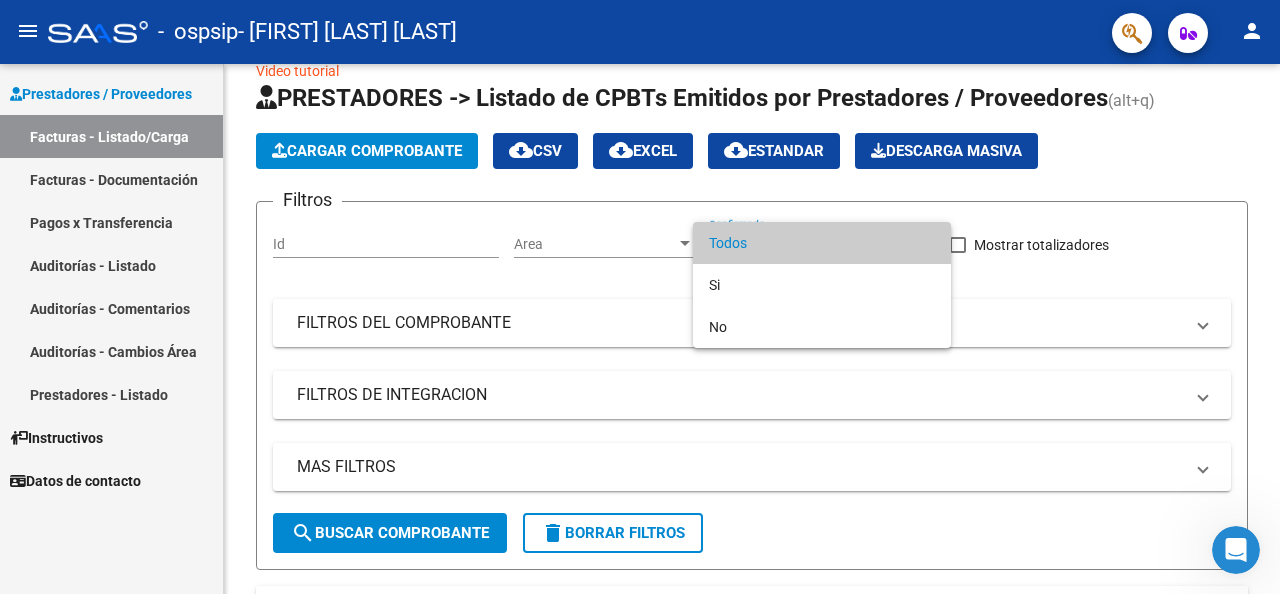 click at bounding box center [640, 297] 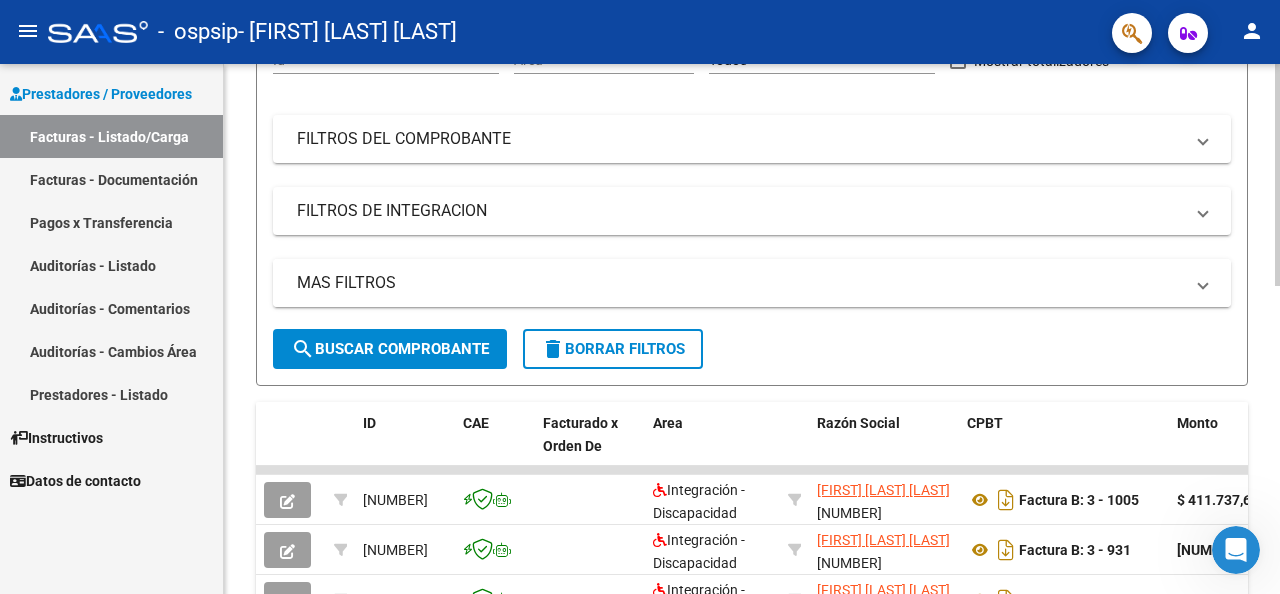 scroll, scrollTop: 36, scrollLeft: 0, axis: vertical 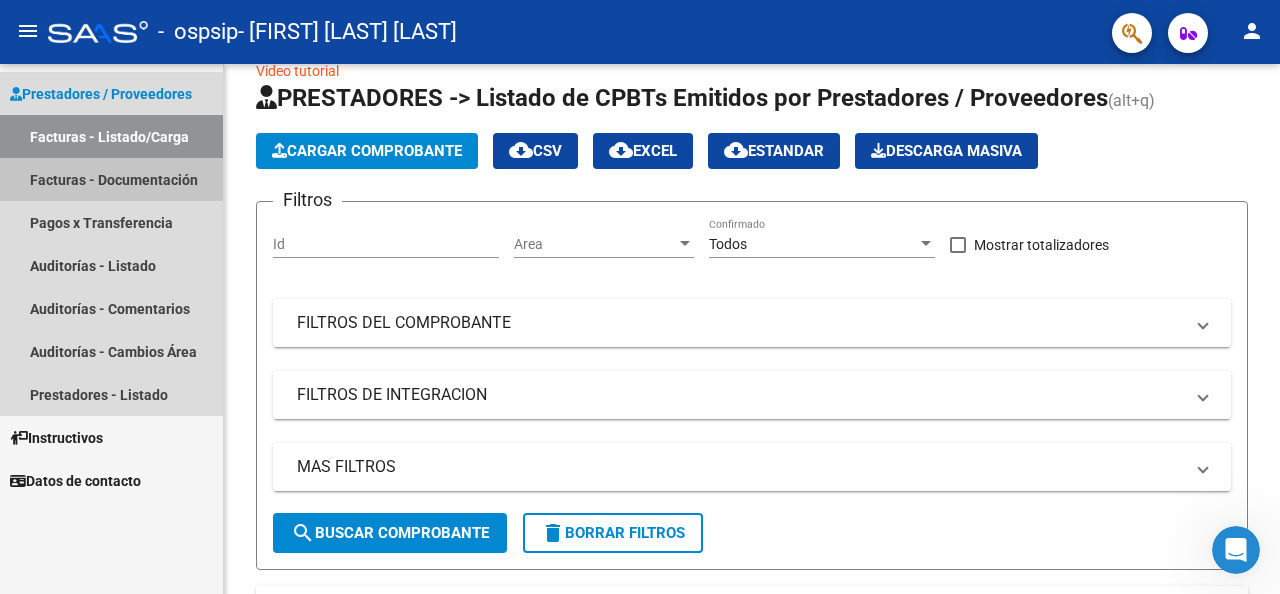 click on "Facturas - Documentación" at bounding box center (111, 179) 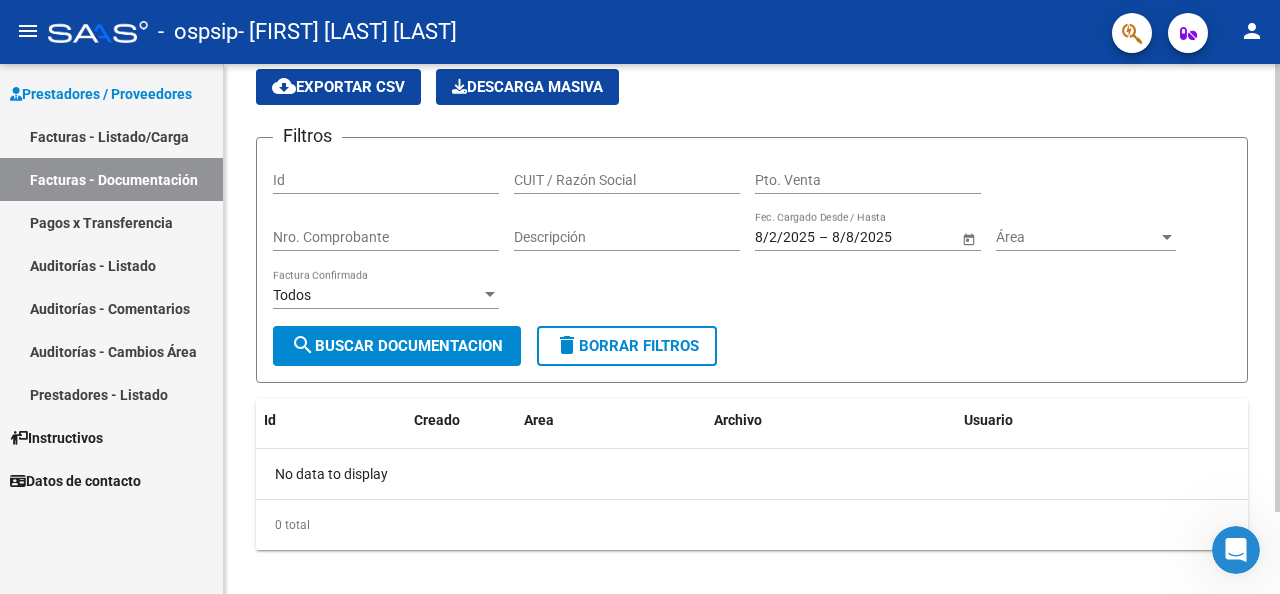 scroll, scrollTop: 96, scrollLeft: 0, axis: vertical 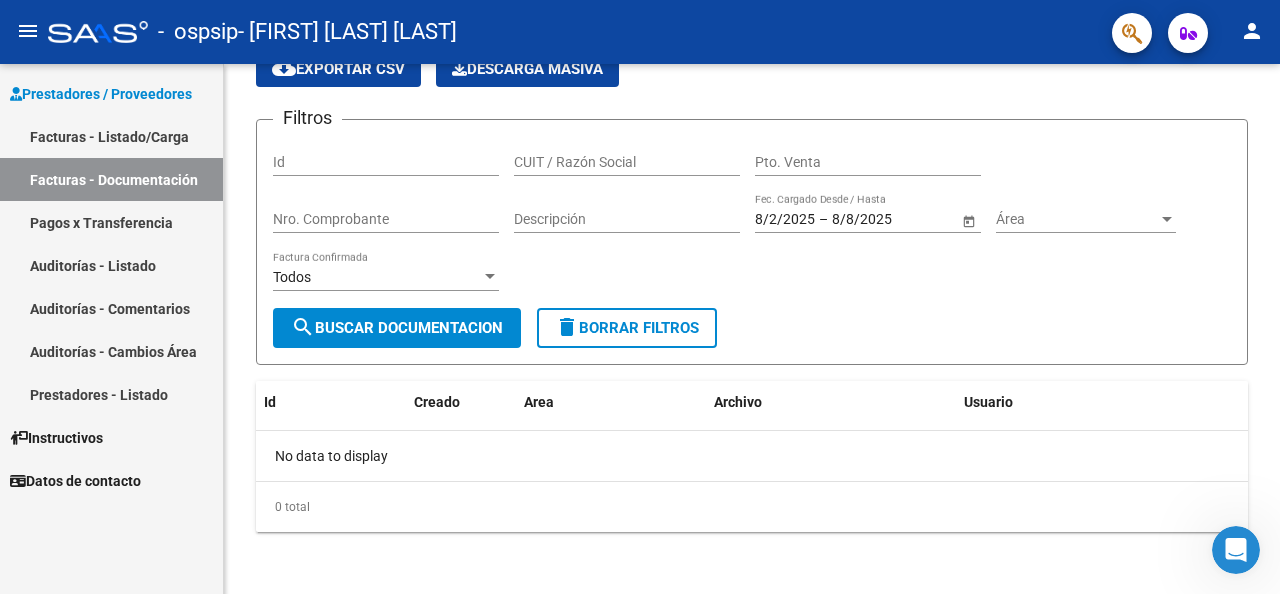click on "Auditorías - Comentarios" at bounding box center (111, 308) 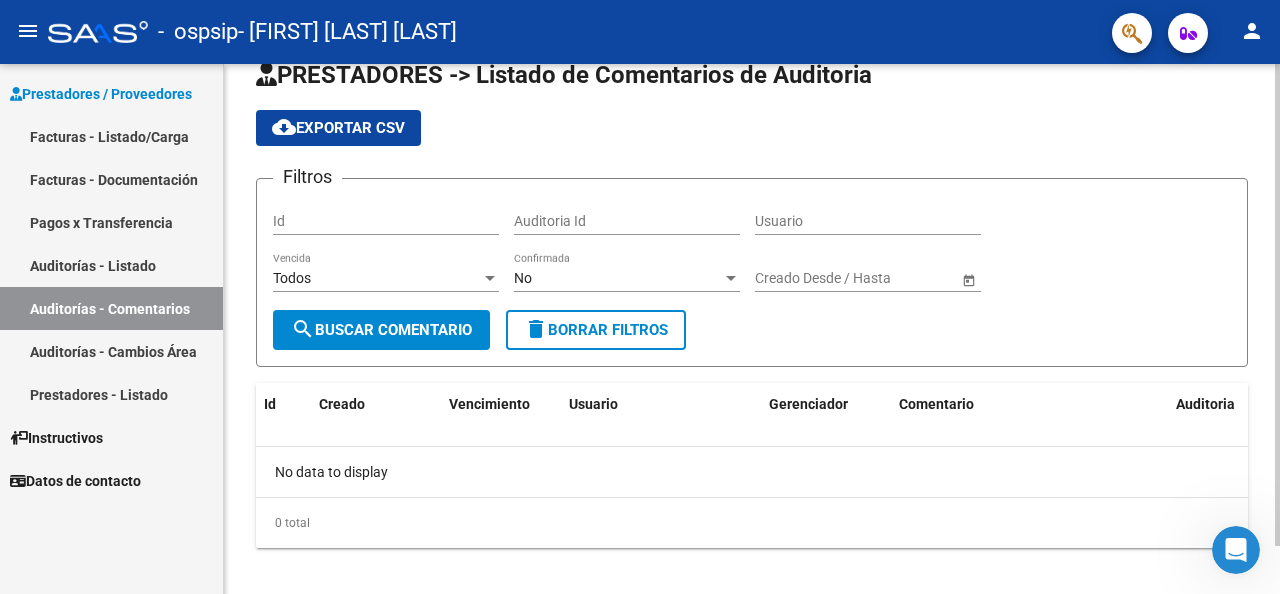 scroll, scrollTop: 53, scrollLeft: 0, axis: vertical 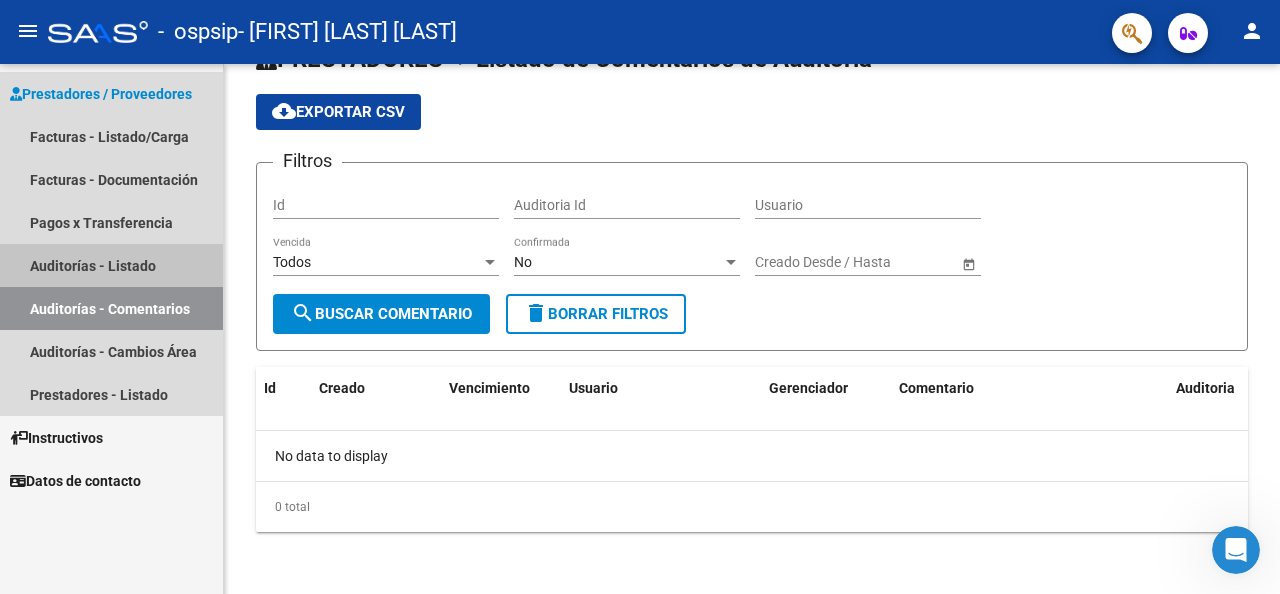 click on "Auditorías - Listado" at bounding box center (111, 265) 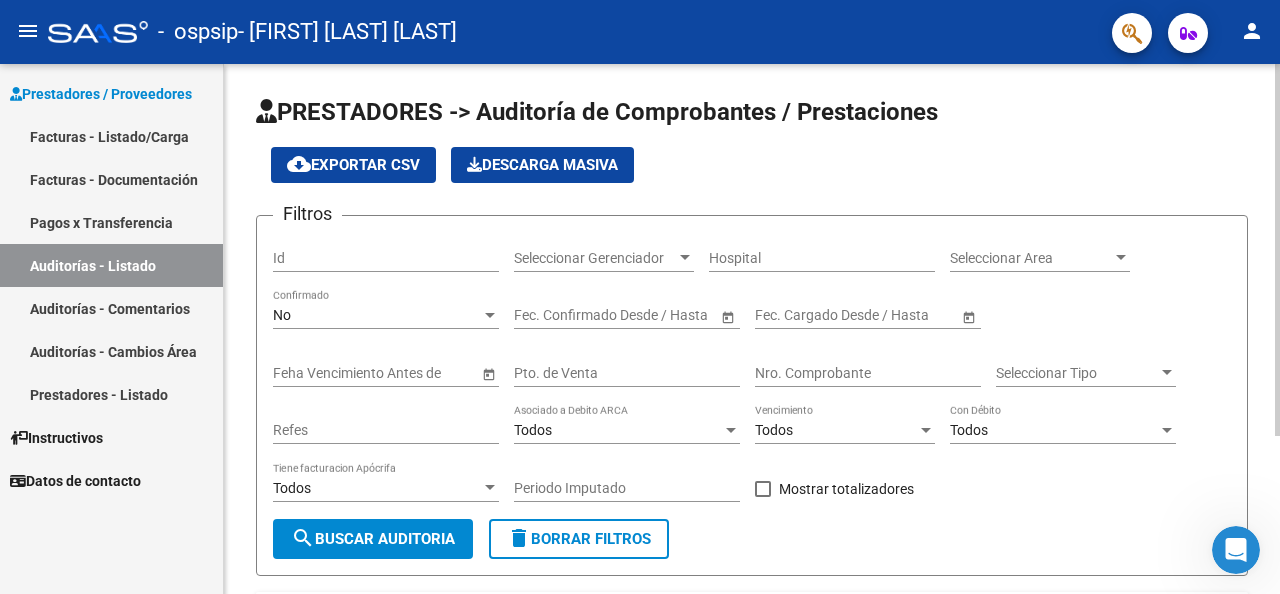 scroll, scrollTop: 200, scrollLeft: 0, axis: vertical 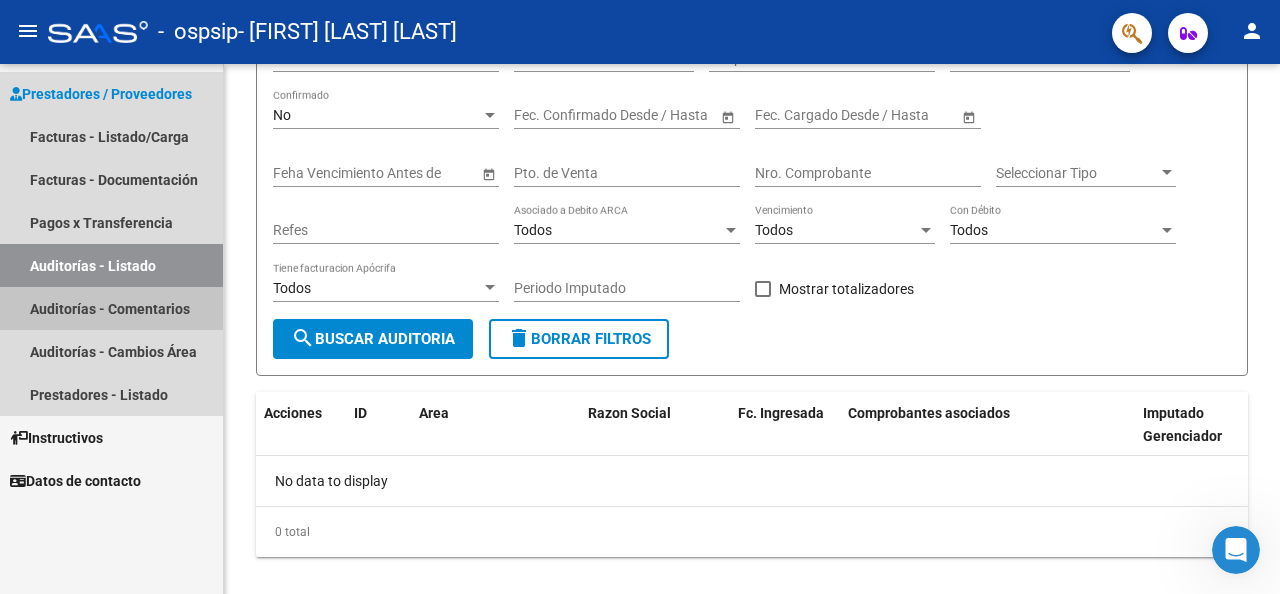 click on "Auditorías - Comentarios" at bounding box center (111, 308) 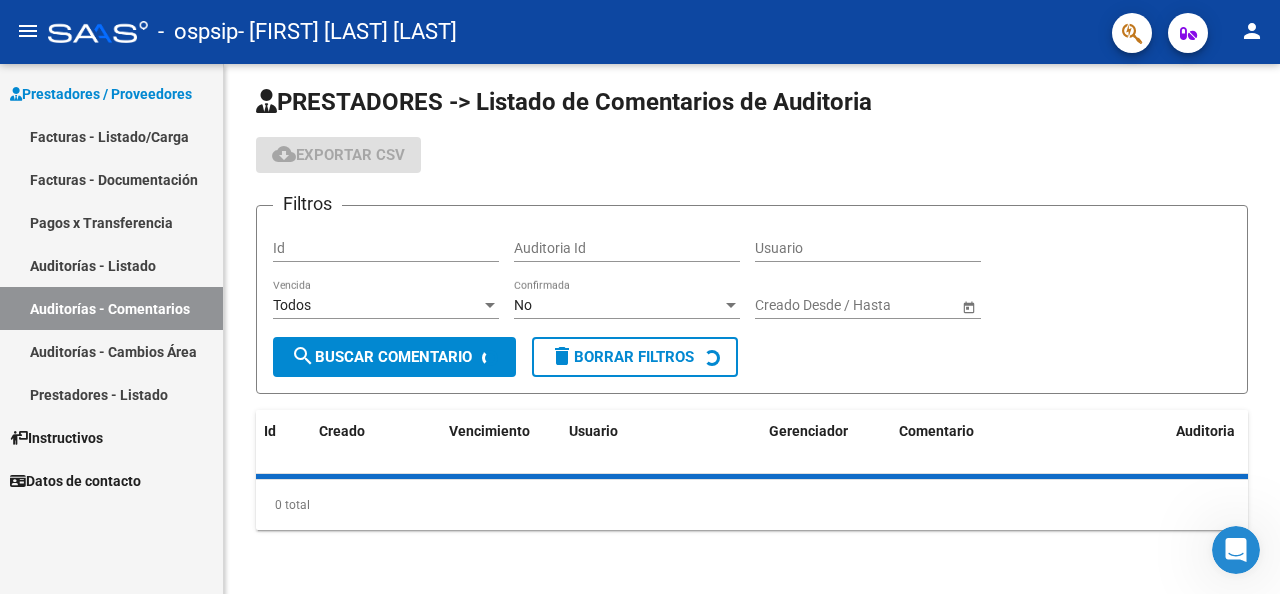 scroll, scrollTop: 0, scrollLeft: 0, axis: both 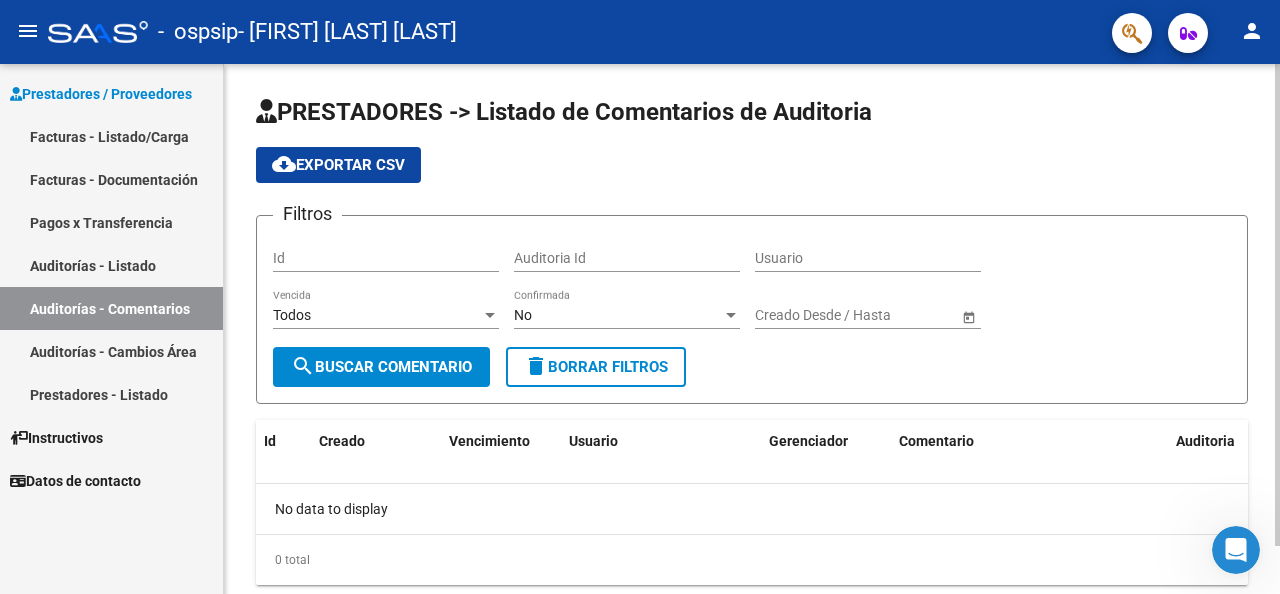 click on "search  Buscar Comentario" 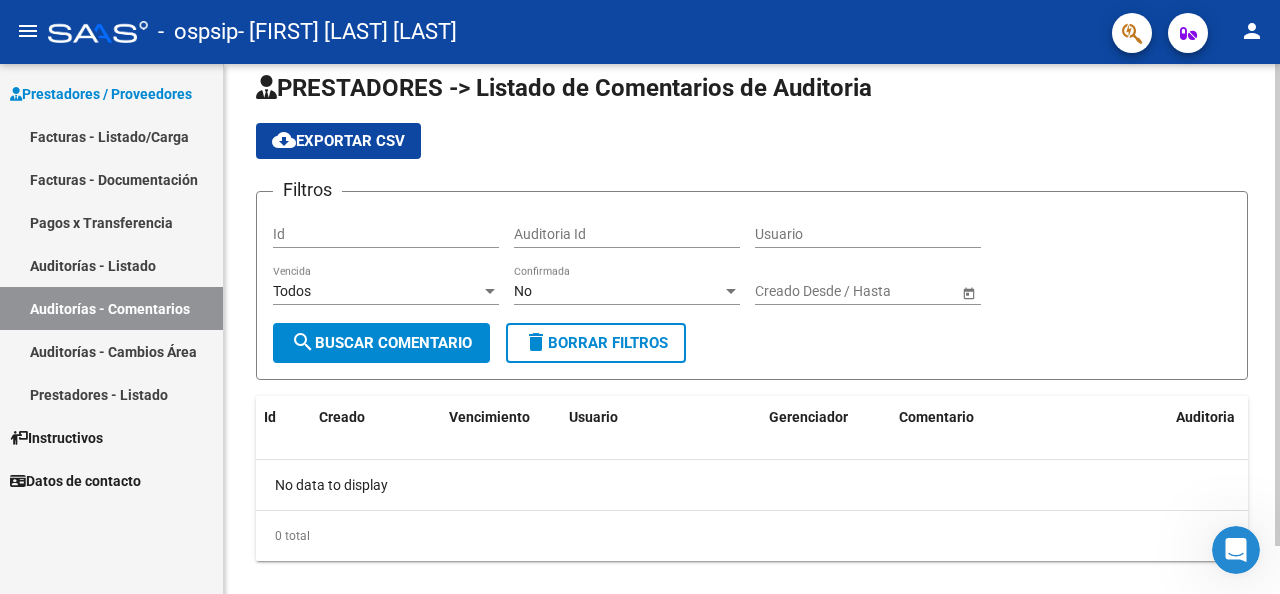 scroll, scrollTop: 0, scrollLeft: 0, axis: both 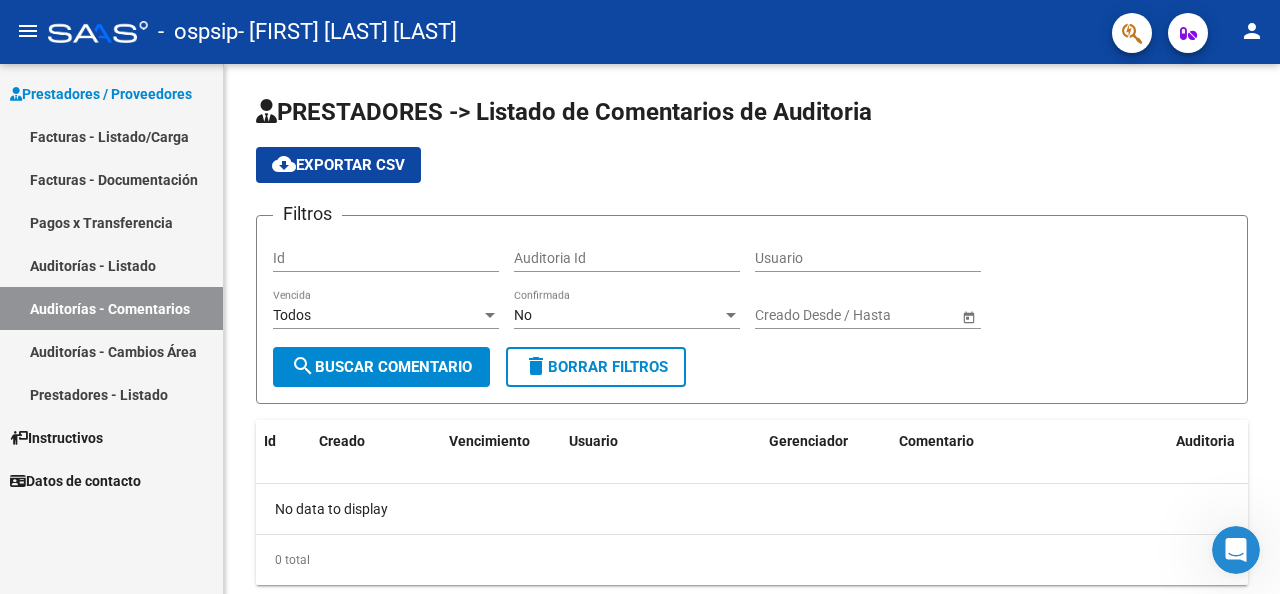 click on "Facturas - Listado/Carga" at bounding box center [111, 136] 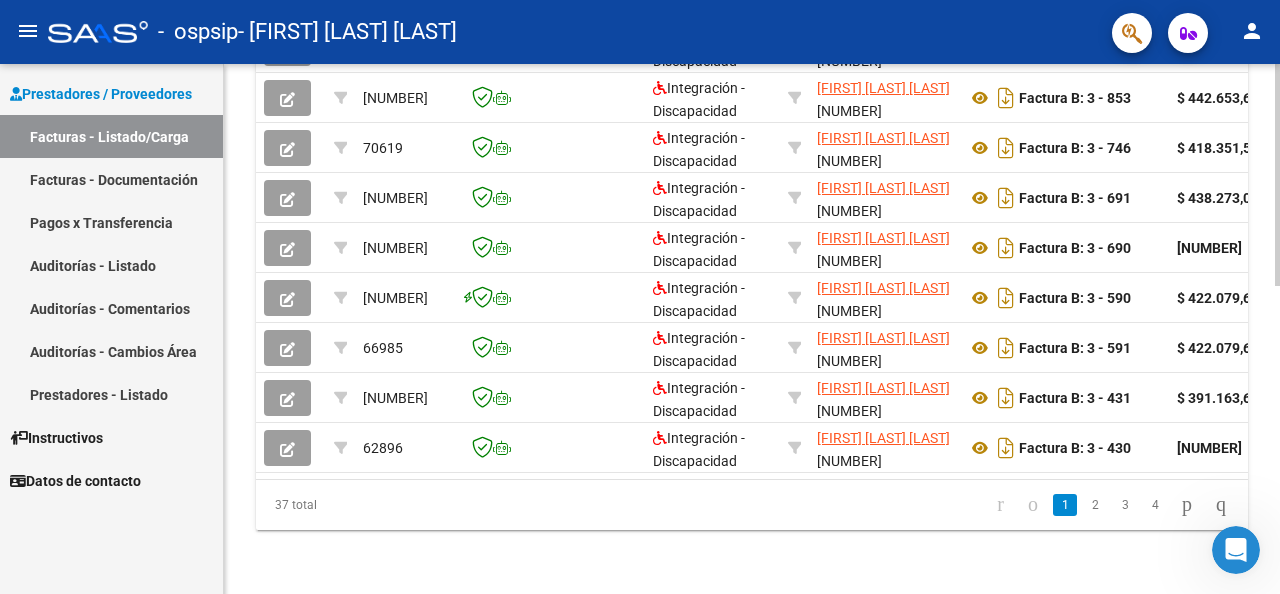 scroll, scrollTop: 736, scrollLeft: 0, axis: vertical 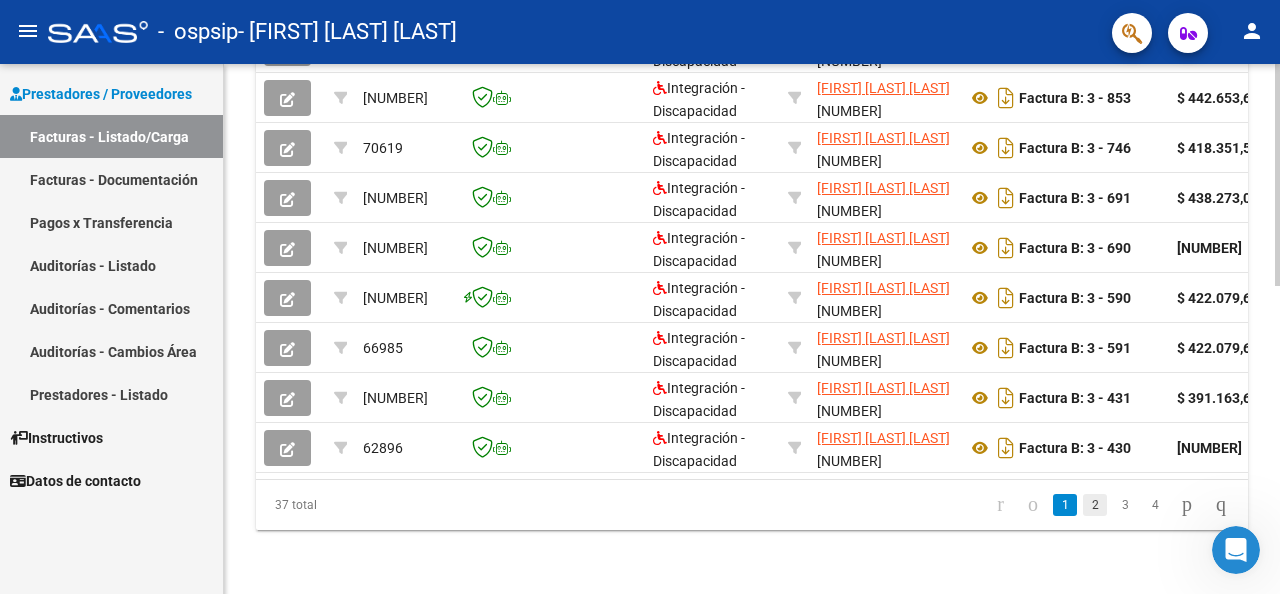click on "2" 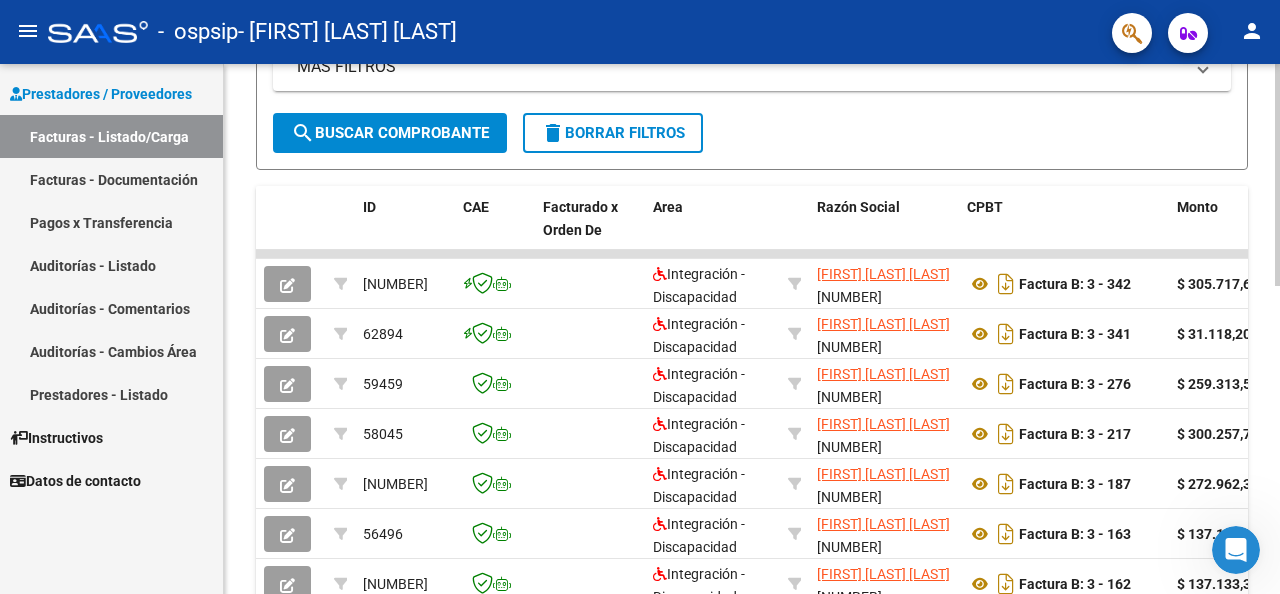 scroll, scrollTop: 736, scrollLeft: 0, axis: vertical 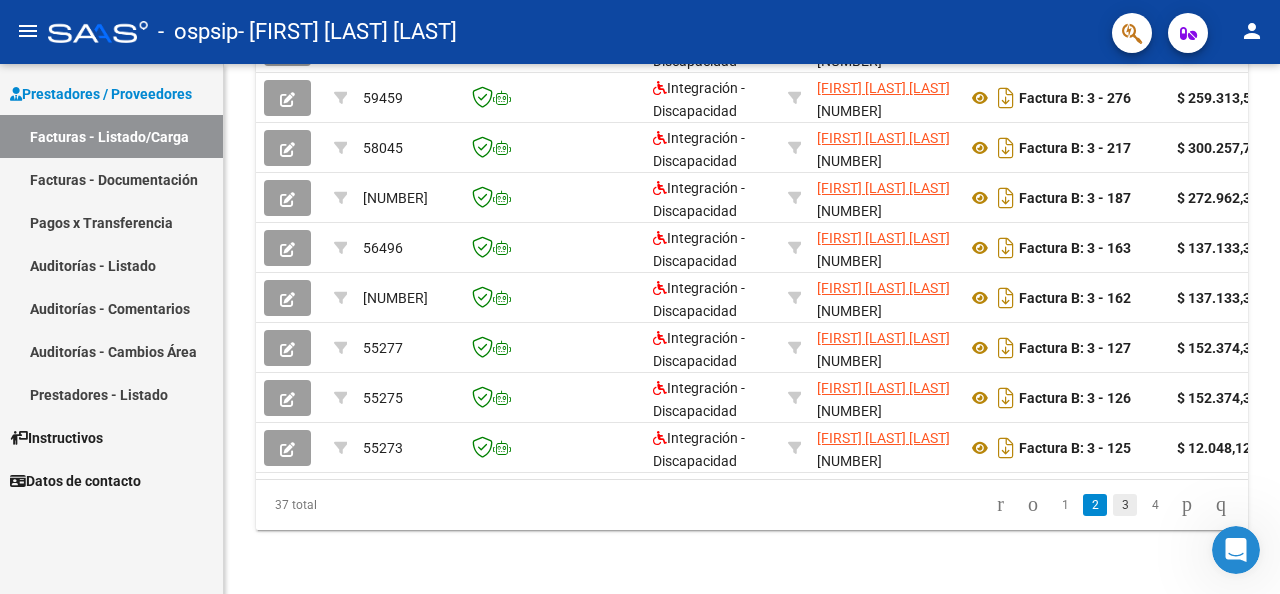 click on "3" 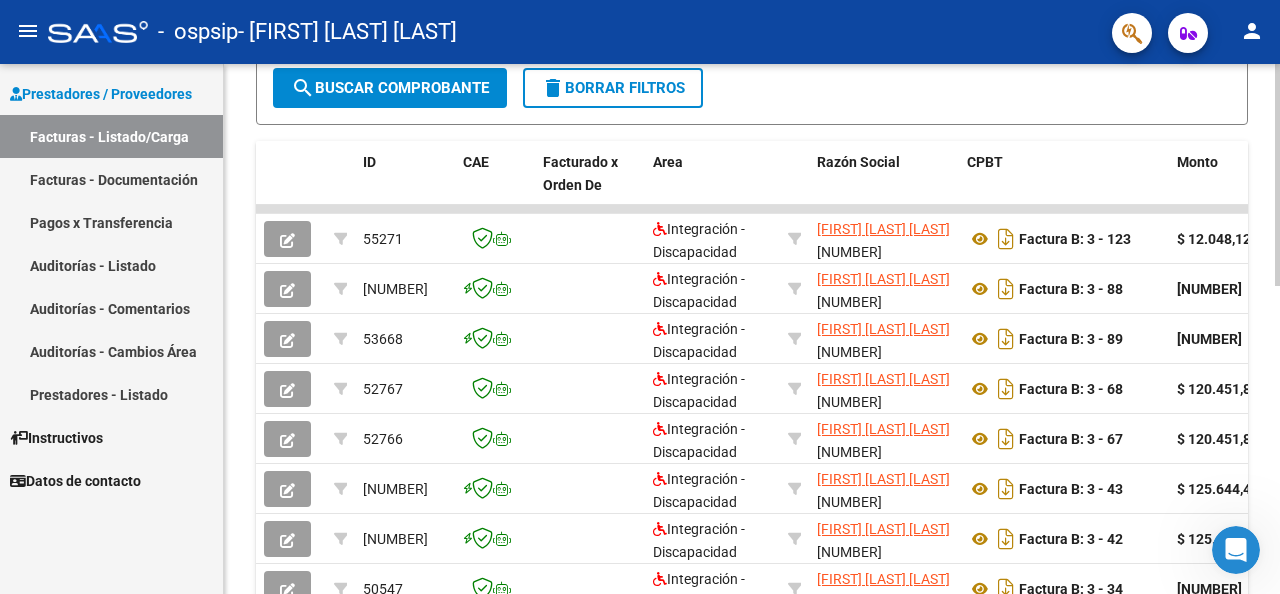 scroll, scrollTop: 436, scrollLeft: 0, axis: vertical 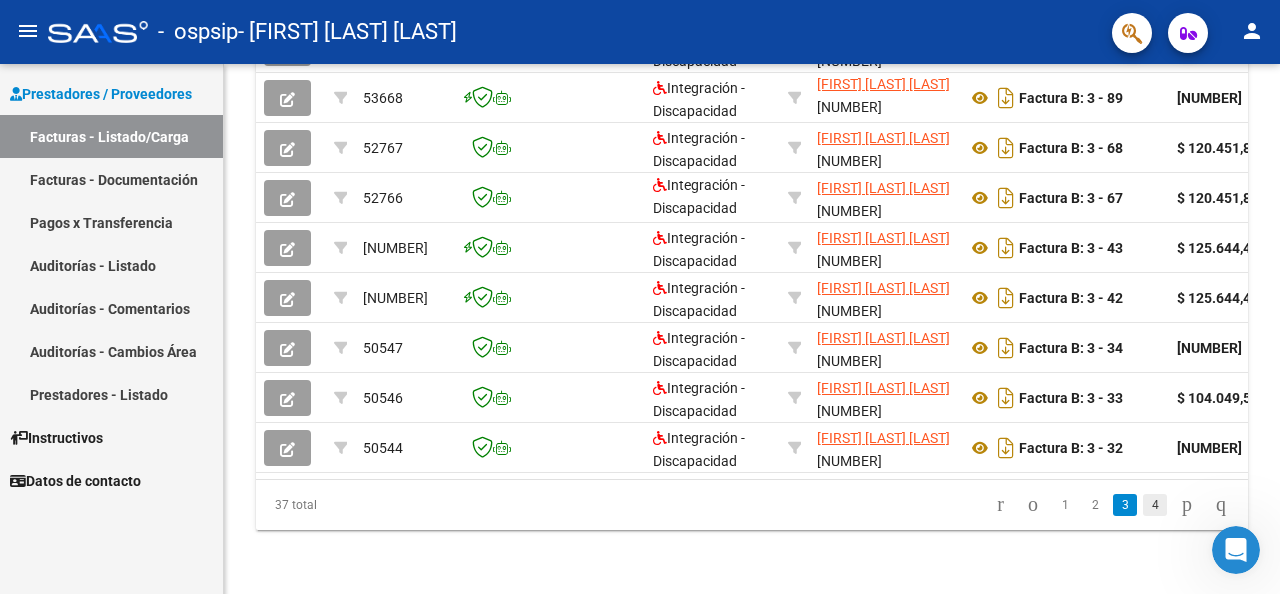 click on "4" 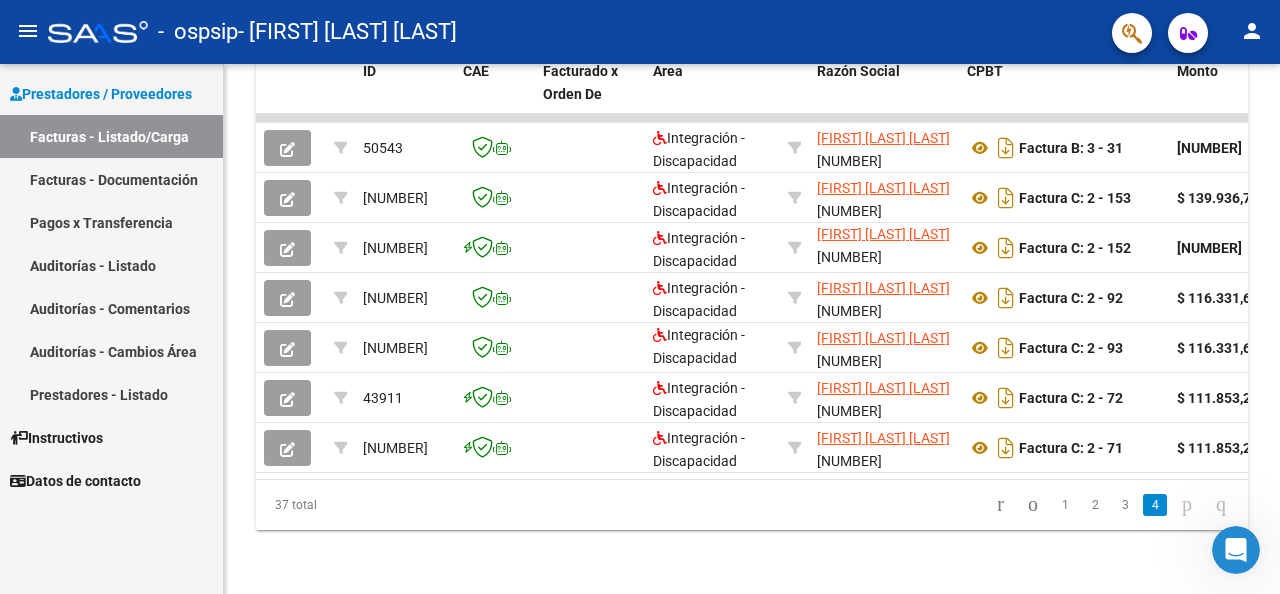 scroll, scrollTop: 585, scrollLeft: 0, axis: vertical 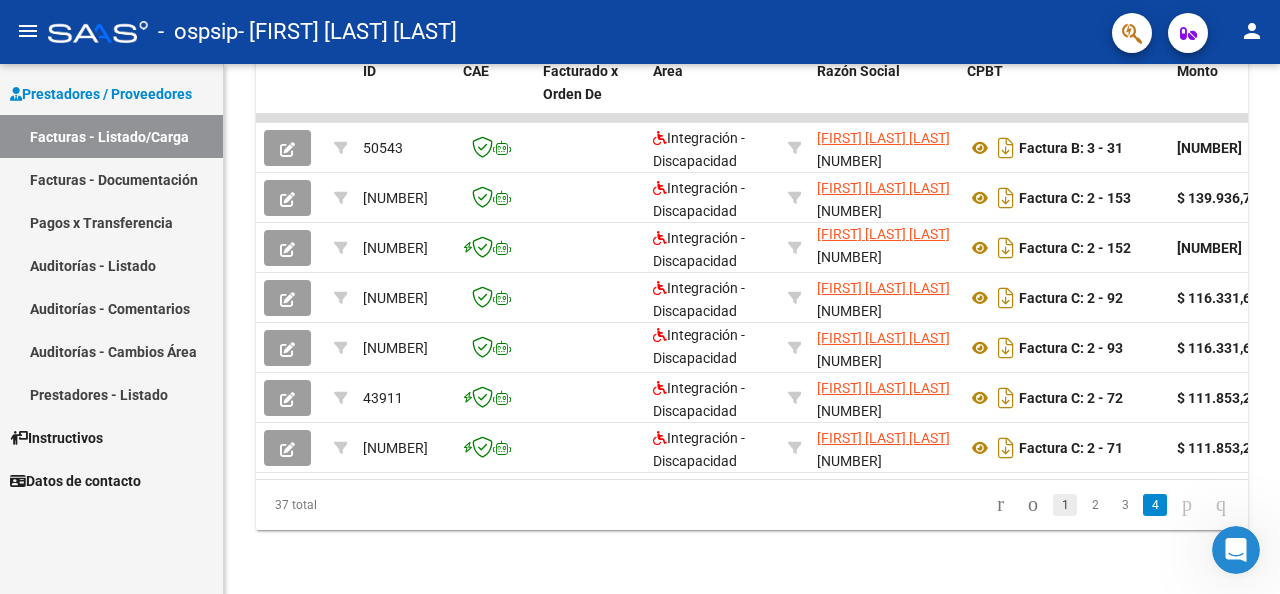 click on "1" 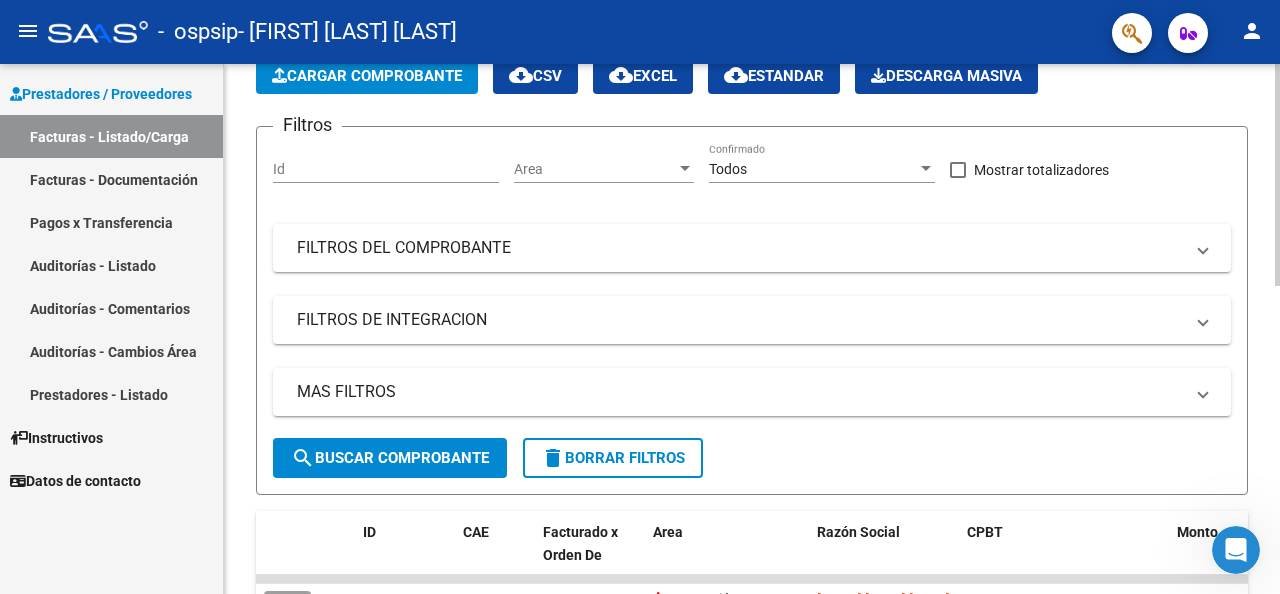scroll, scrollTop: 85, scrollLeft: 0, axis: vertical 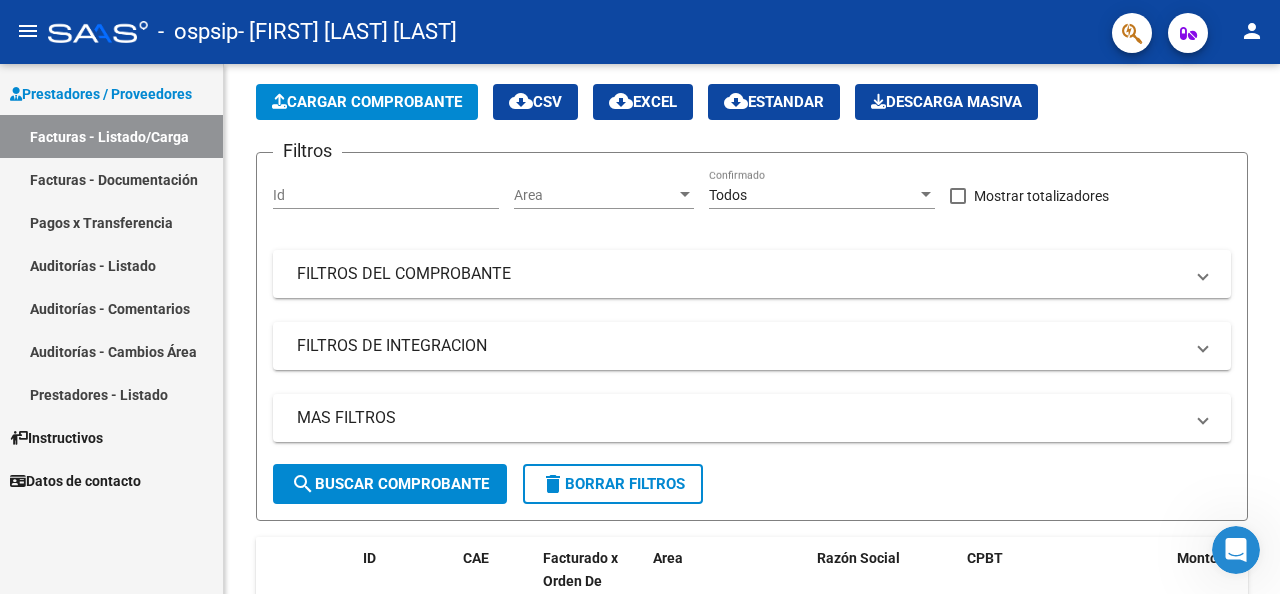 click on "Facturas - Documentación" at bounding box center (111, 179) 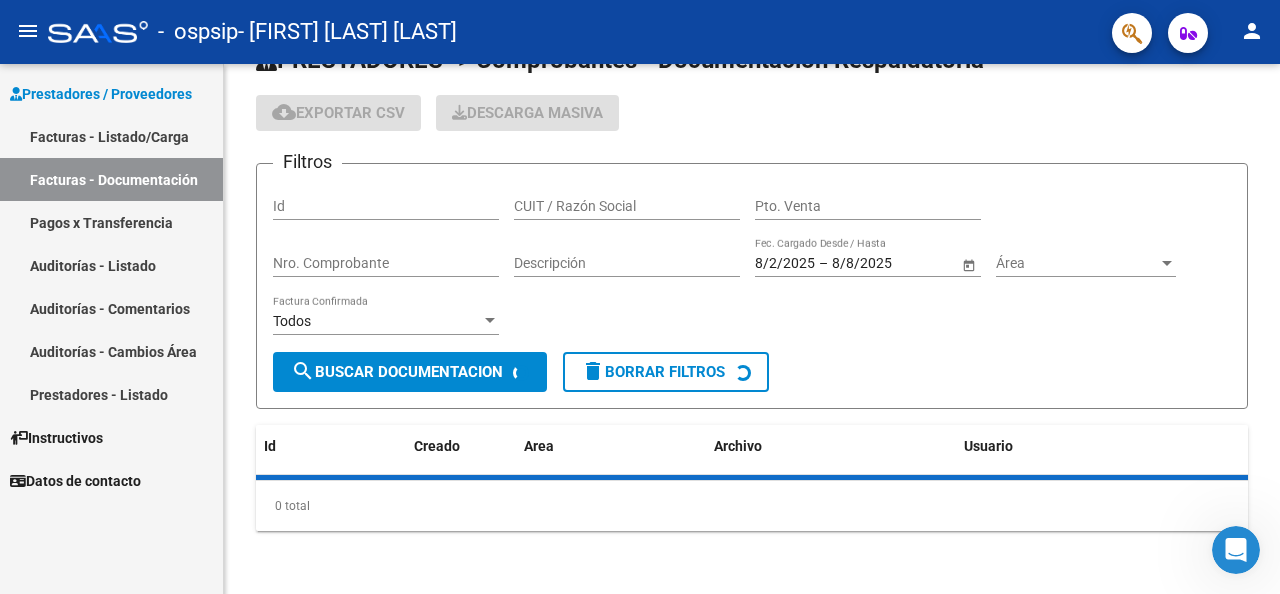 scroll, scrollTop: 85, scrollLeft: 0, axis: vertical 